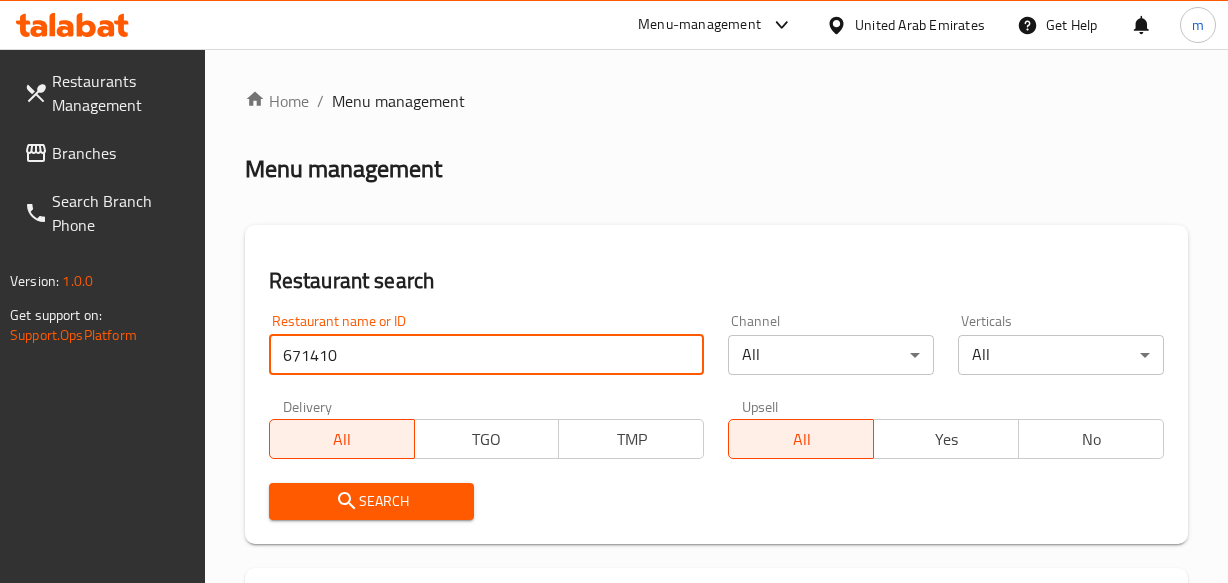 scroll, scrollTop: 399, scrollLeft: 0, axis: vertical 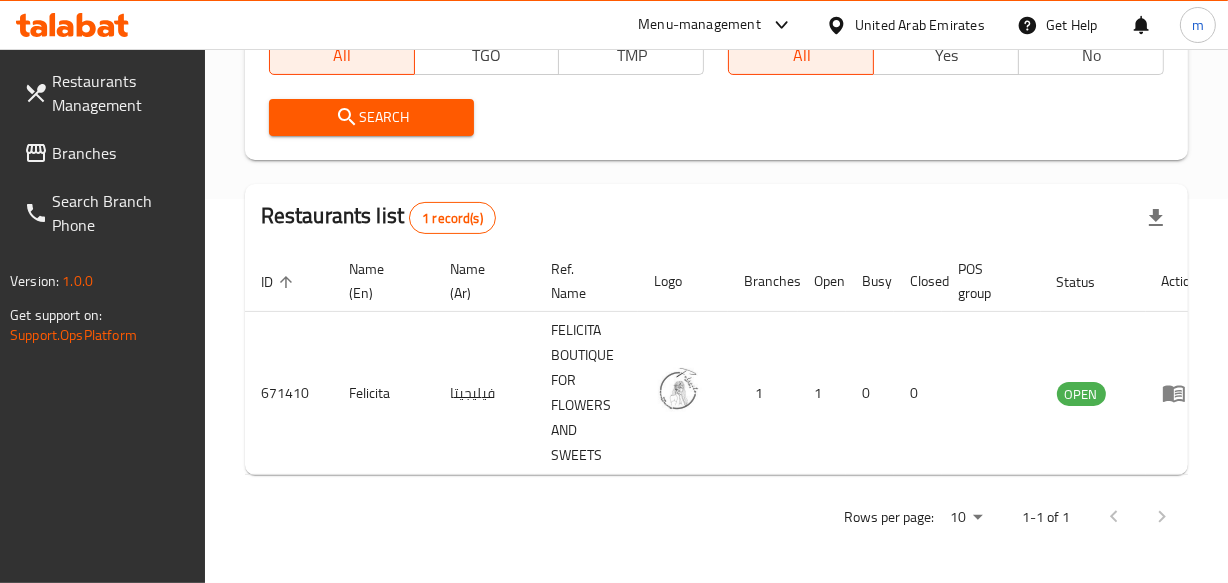 click on "United Arab Emirates" at bounding box center [920, 25] 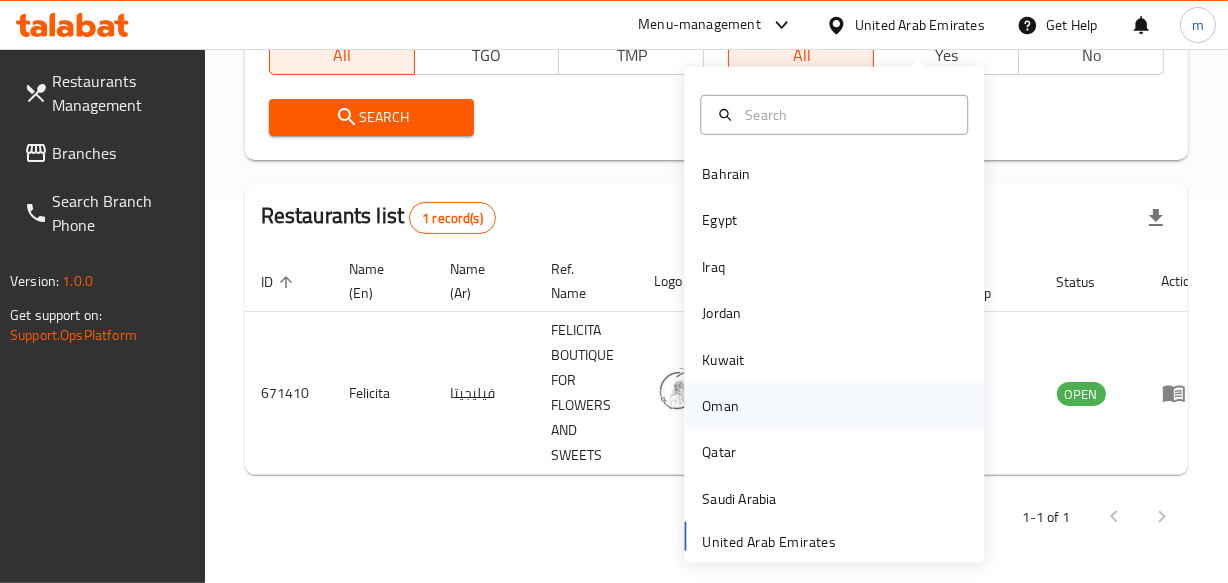 click on "Oman" at bounding box center [720, 406] 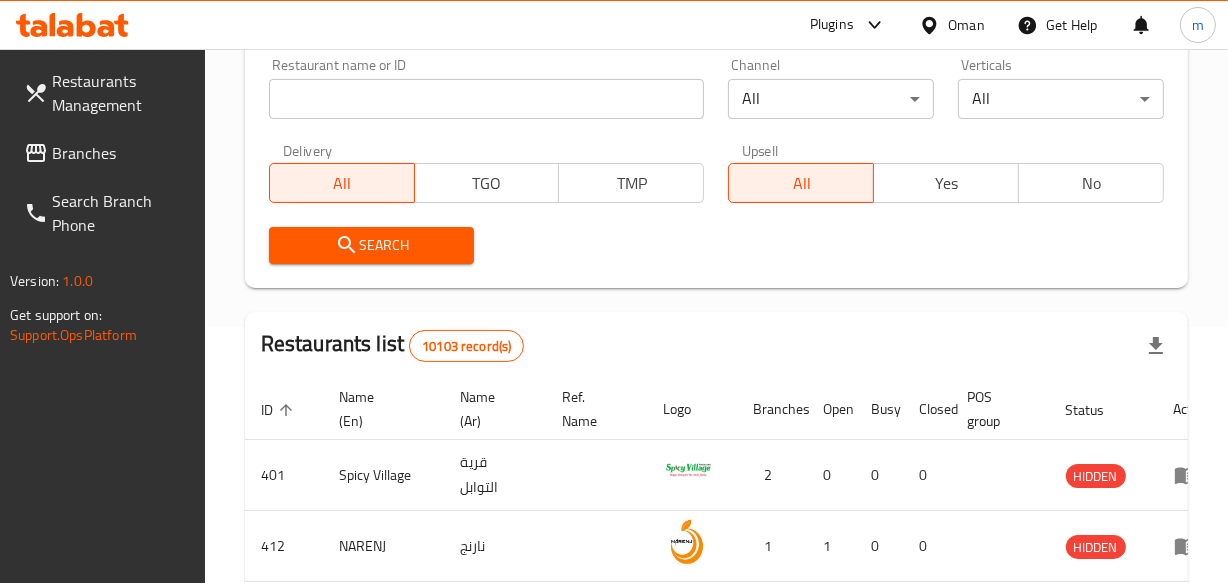 scroll, scrollTop: 399, scrollLeft: 0, axis: vertical 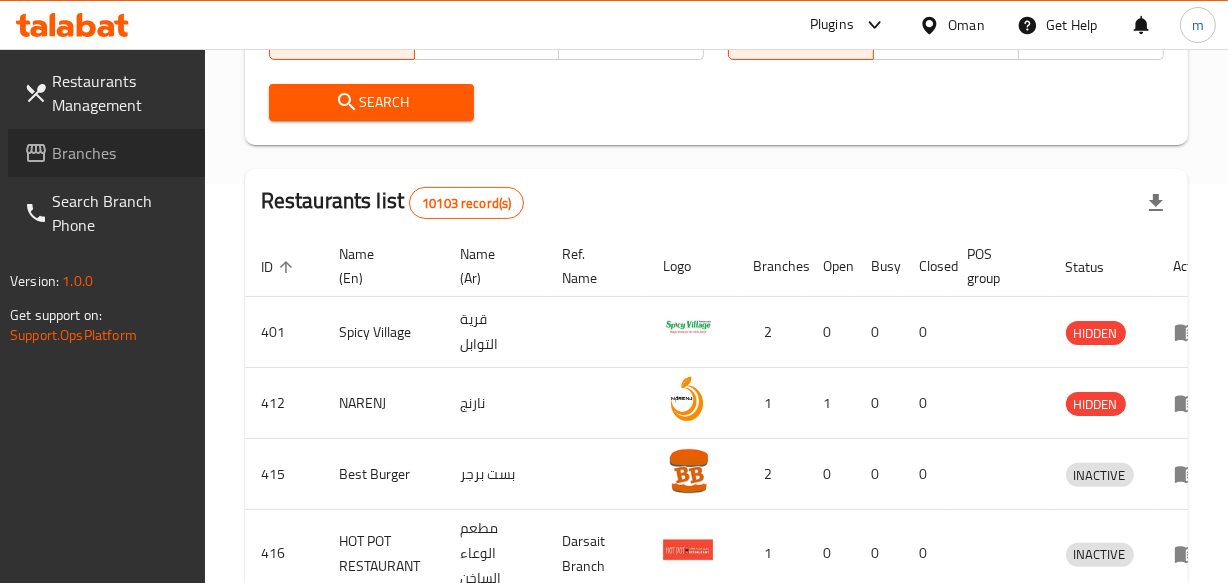 click on "Branches" at bounding box center (120, 153) 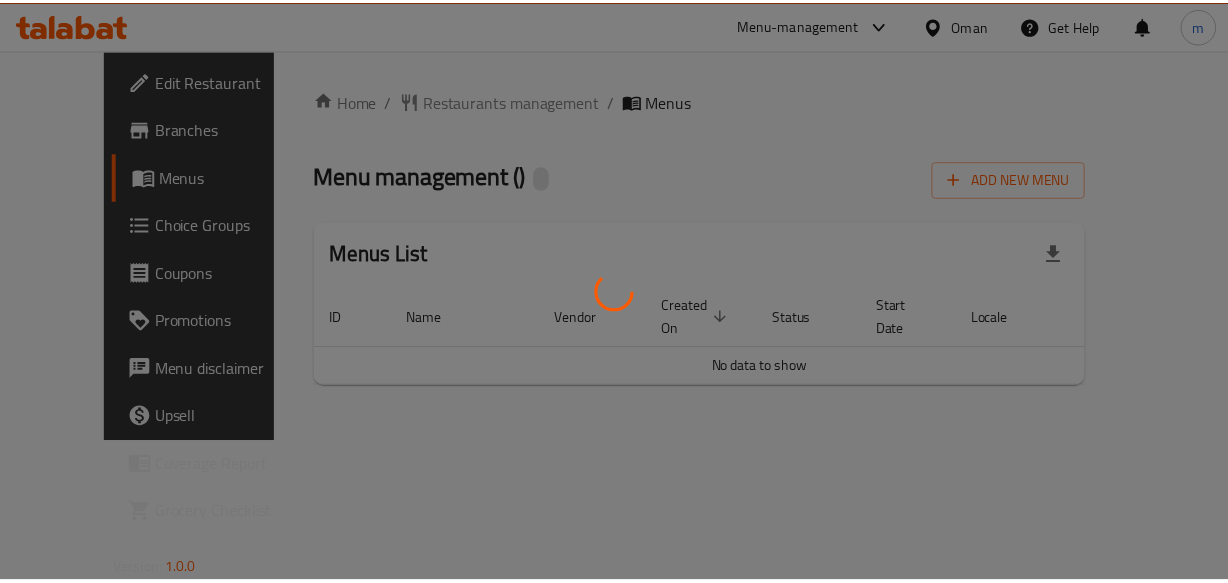 scroll, scrollTop: 0, scrollLeft: 0, axis: both 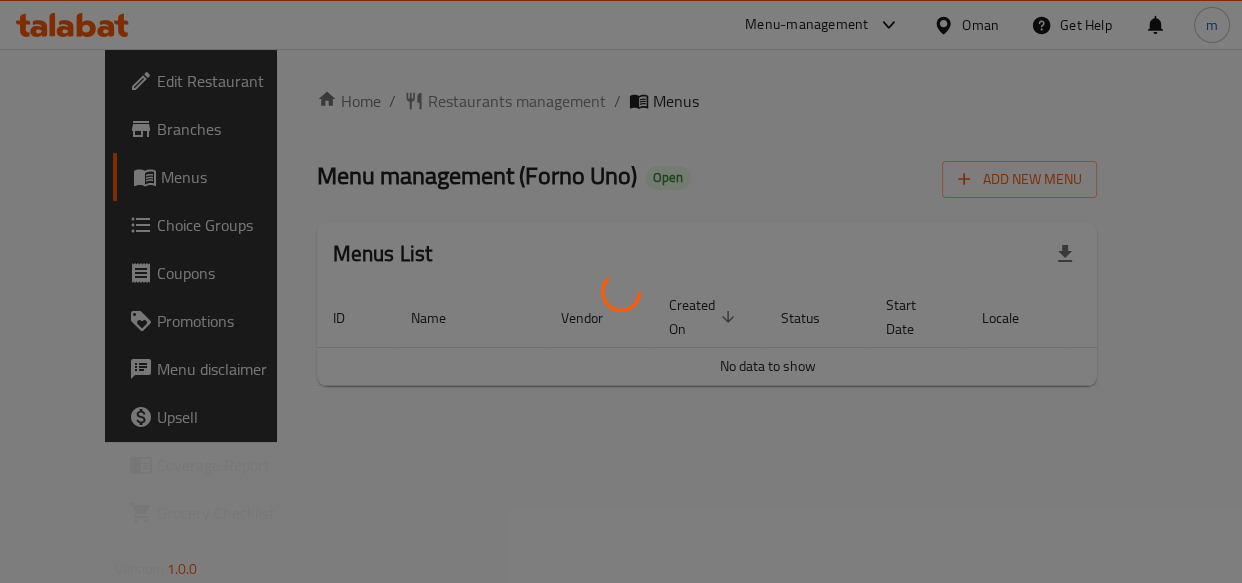 click at bounding box center (621, 291) 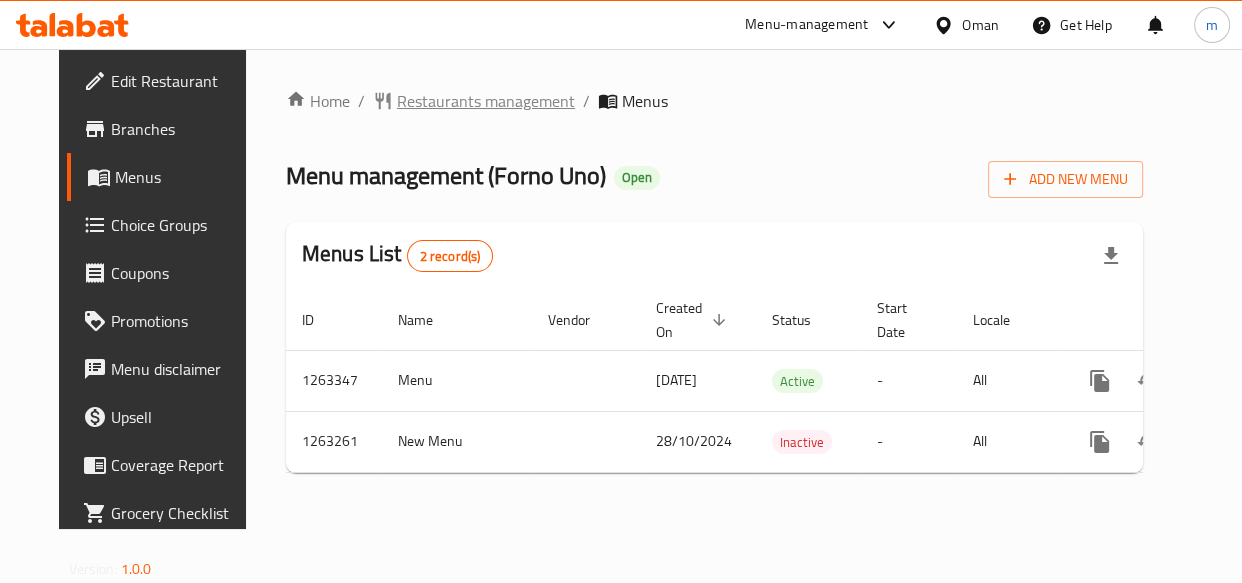 click on "Restaurants management" at bounding box center [486, 101] 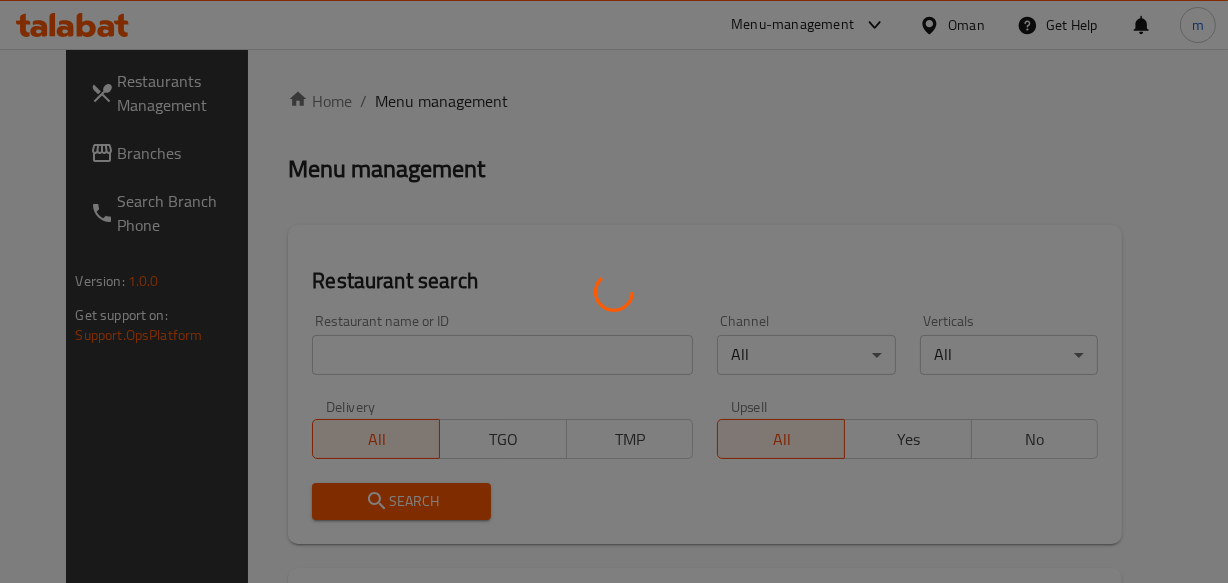 click at bounding box center (614, 291) 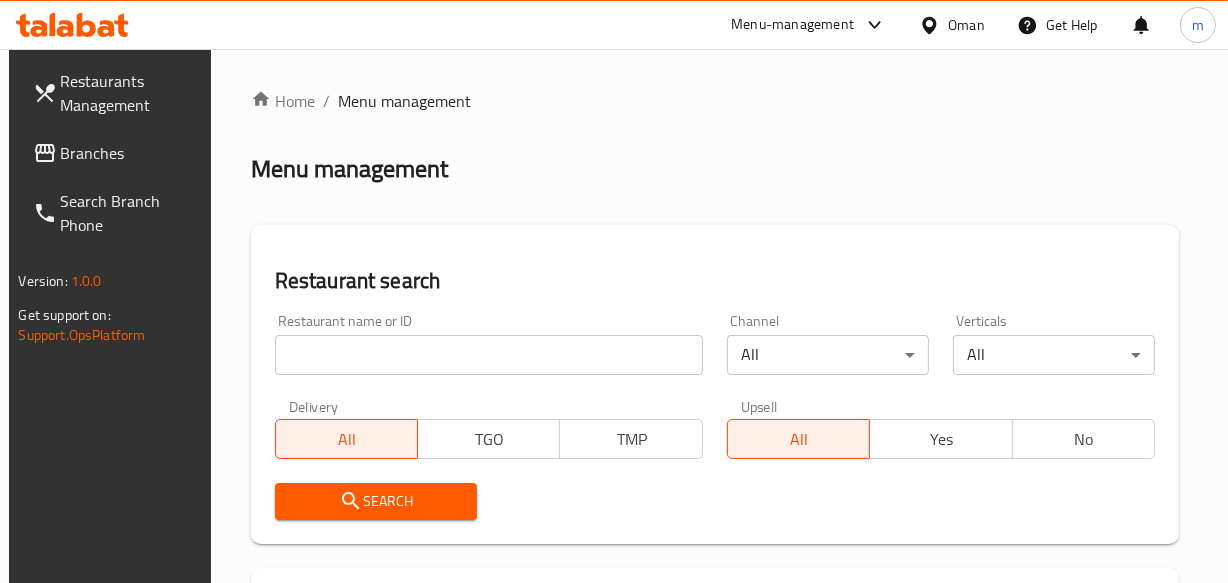 click at bounding box center (489, 355) 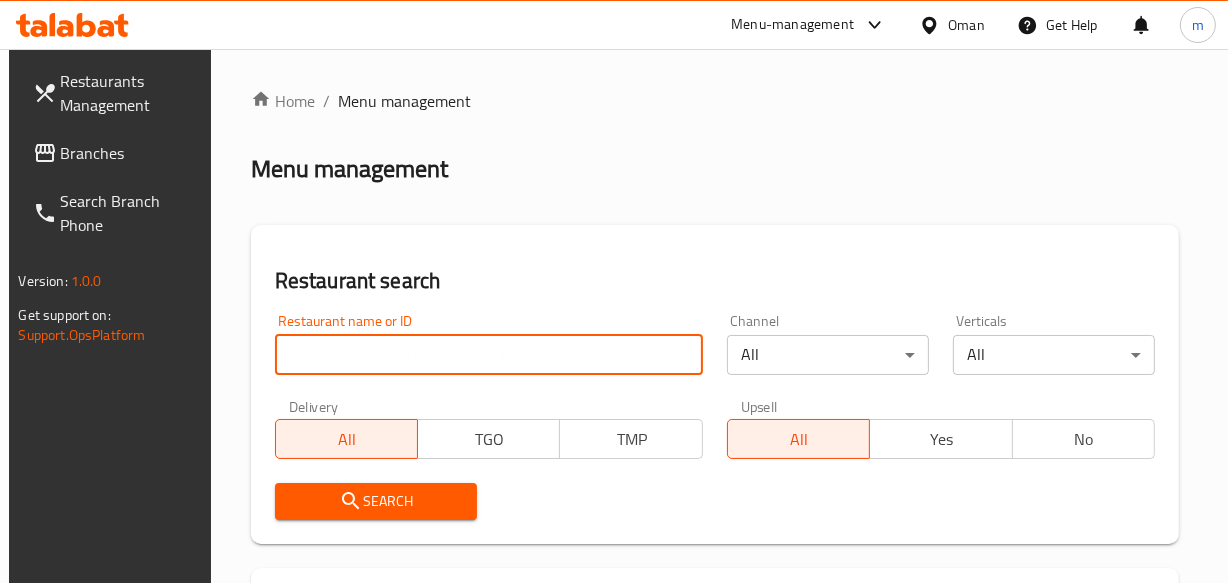 paste on "685875" 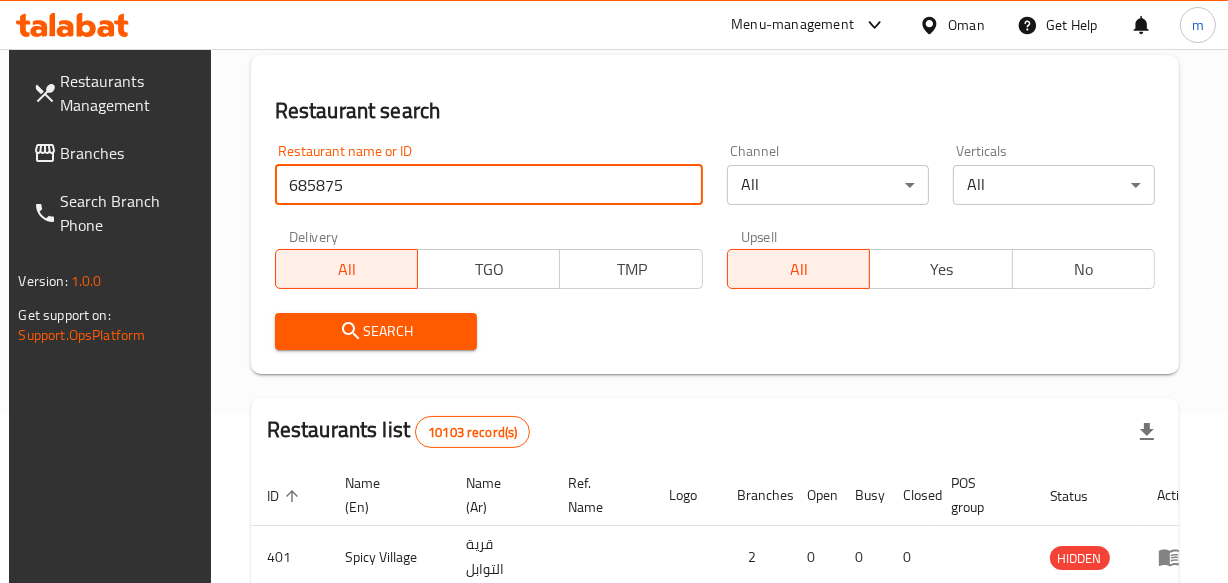 scroll, scrollTop: 454, scrollLeft: 0, axis: vertical 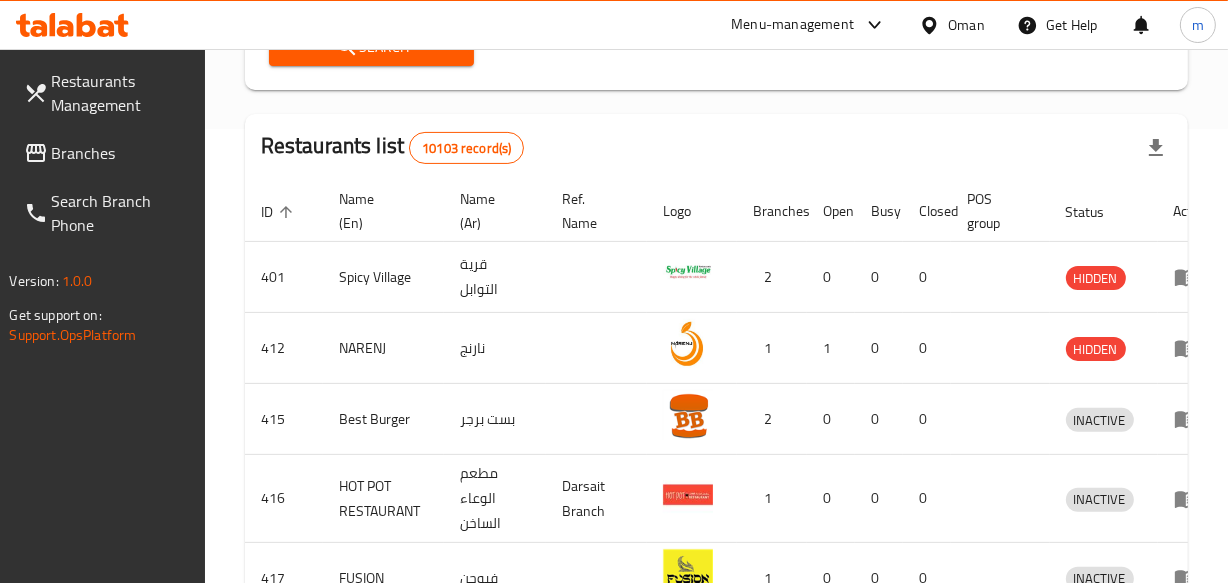 type on "685875" 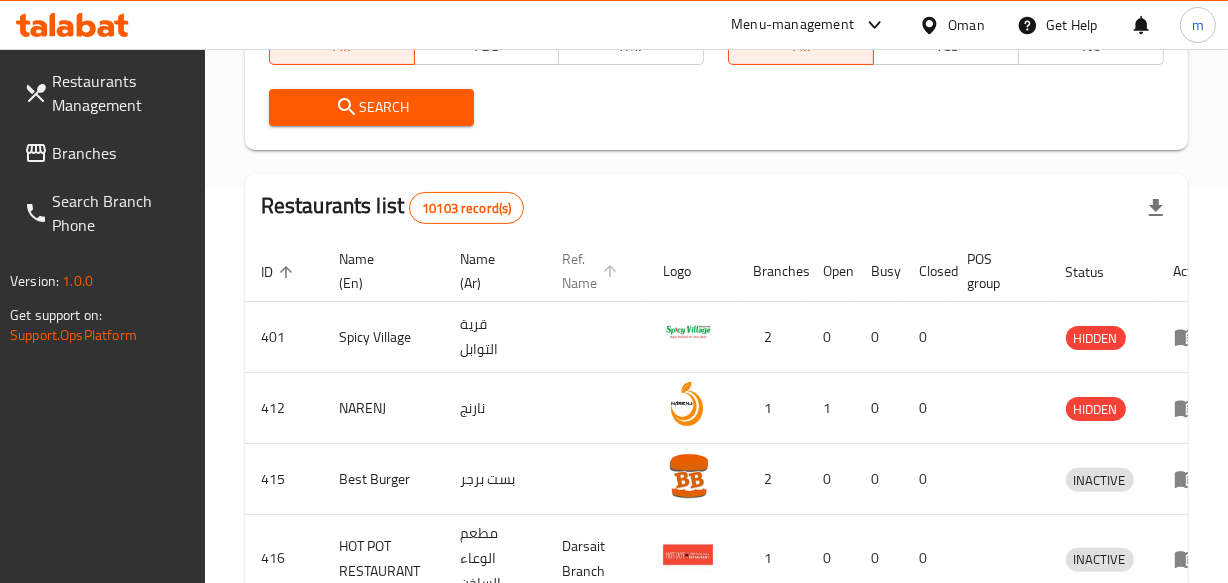 scroll, scrollTop: 363, scrollLeft: 0, axis: vertical 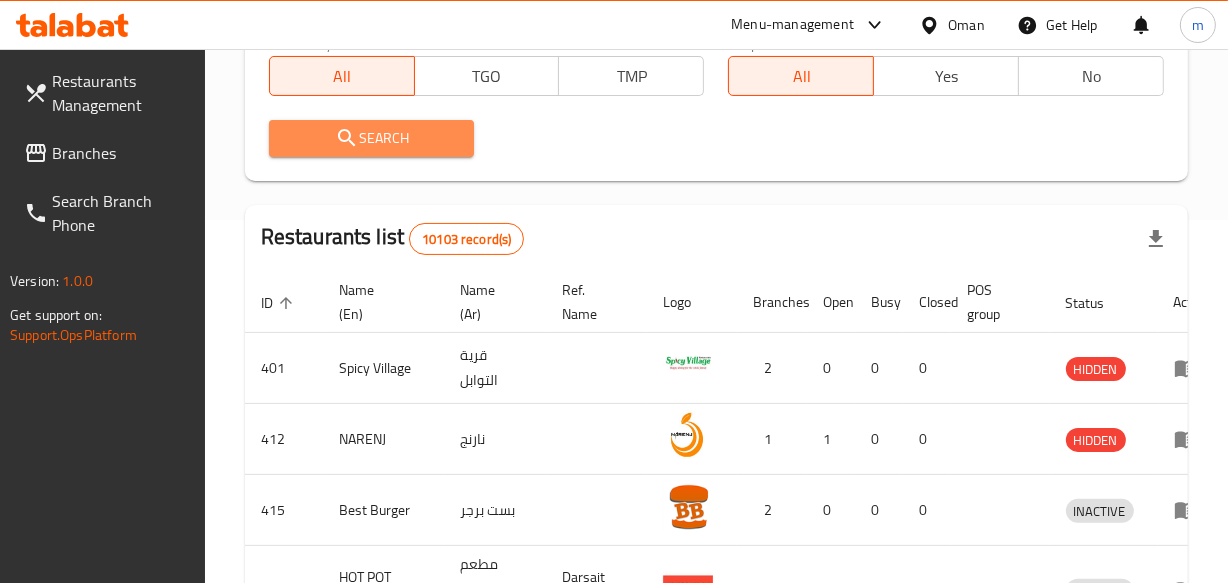click on "Search" at bounding box center (372, 138) 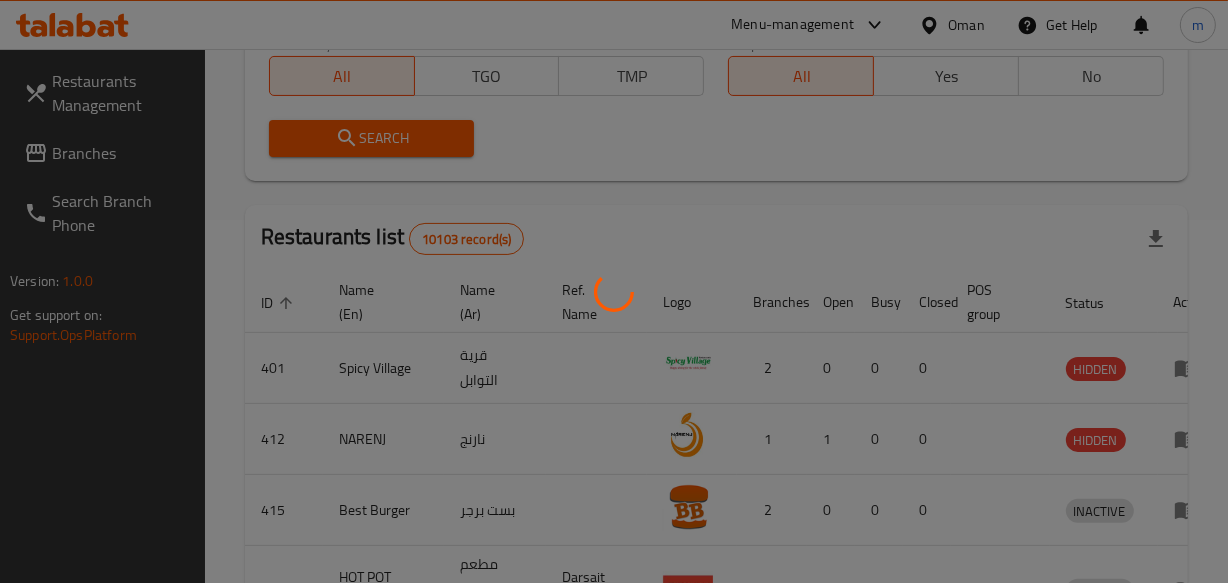 scroll, scrollTop: 323, scrollLeft: 0, axis: vertical 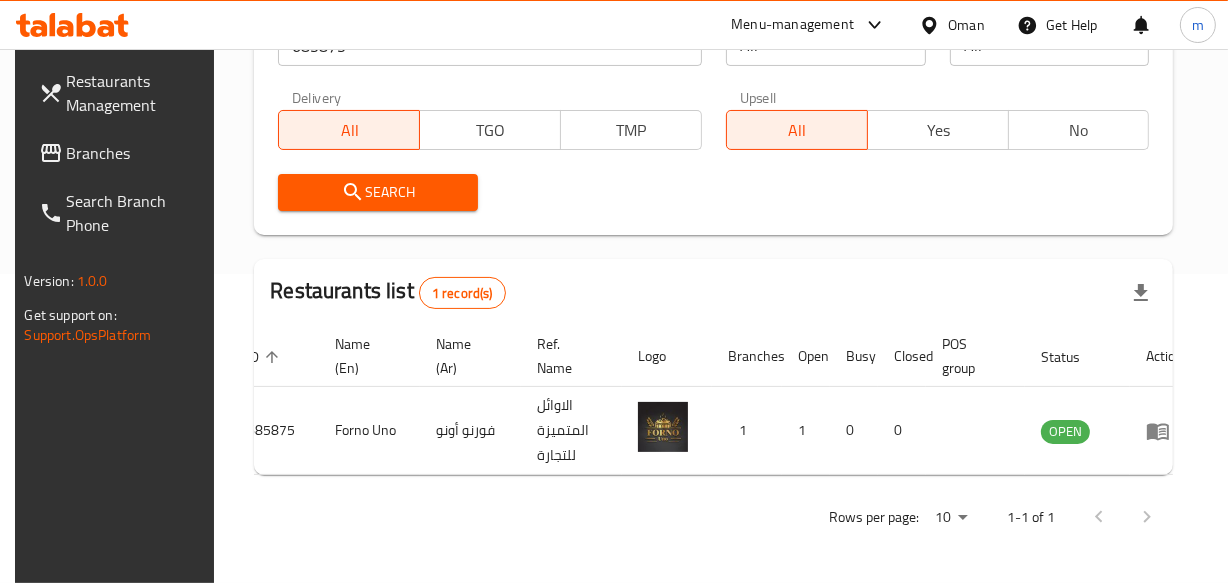 click on "Oman" at bounding box center (952, 25) 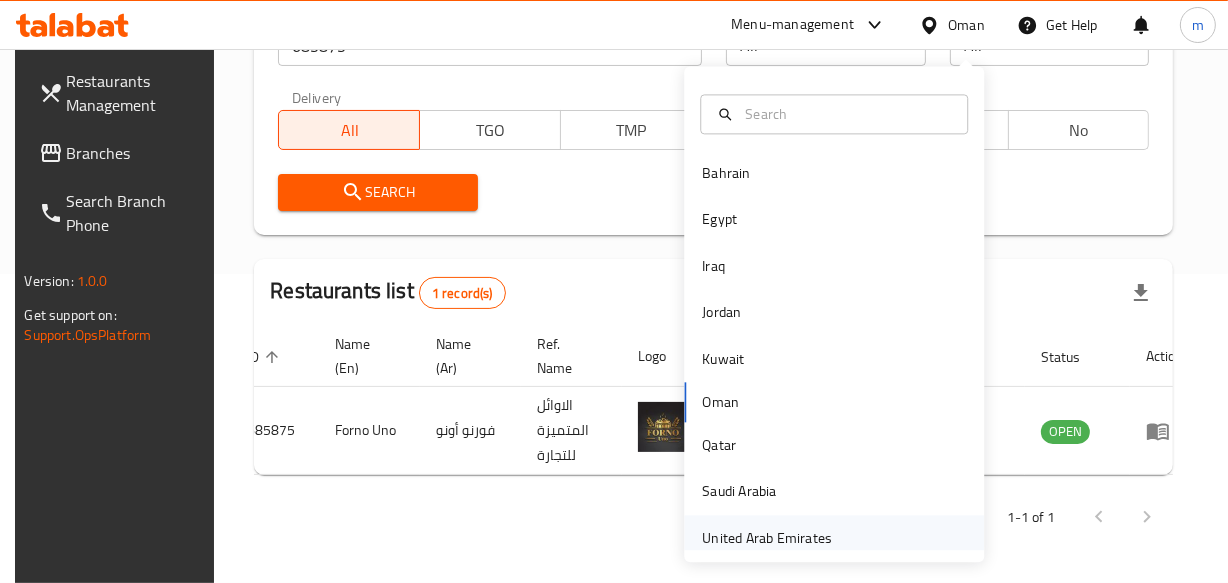 click on "United Arab Emirates" at bounding box center (767, 538) 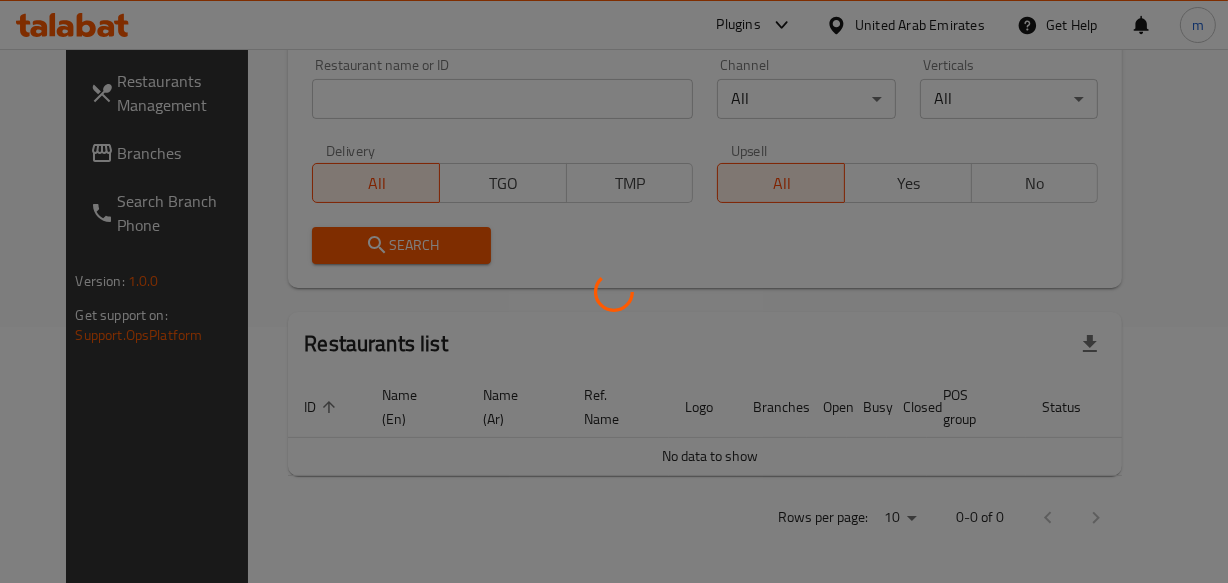 scroll, scrollTop: 323, scrollLeft: 0, axis: vertical 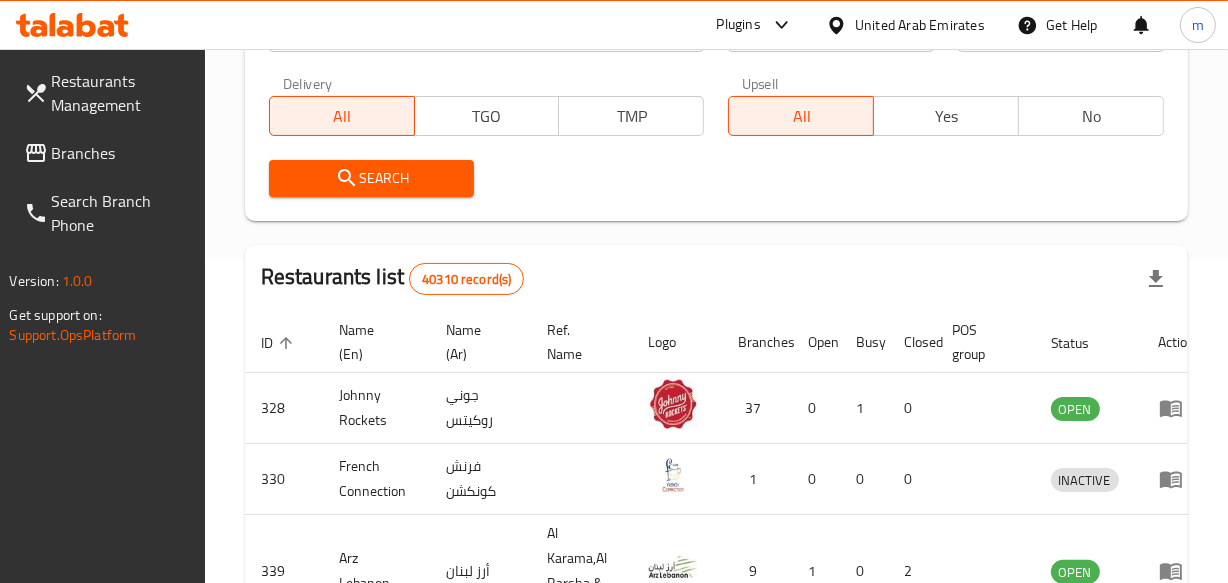 click on "Branches" at bounding box center (120, 153) 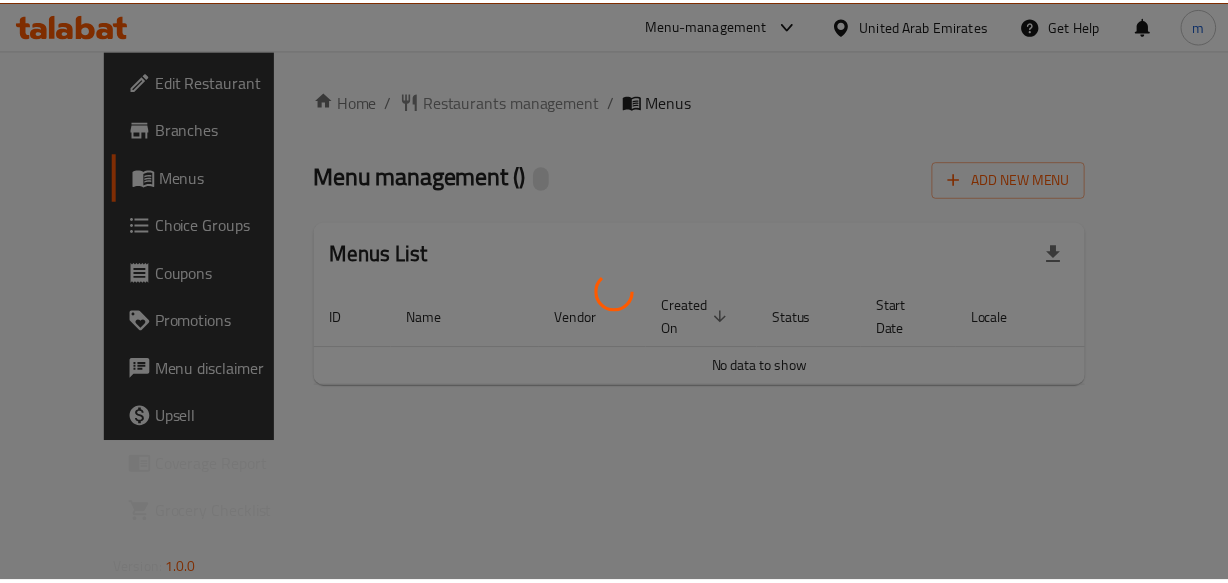 scroll, scrollTop: 0, scrollLeft: 0, axis: both 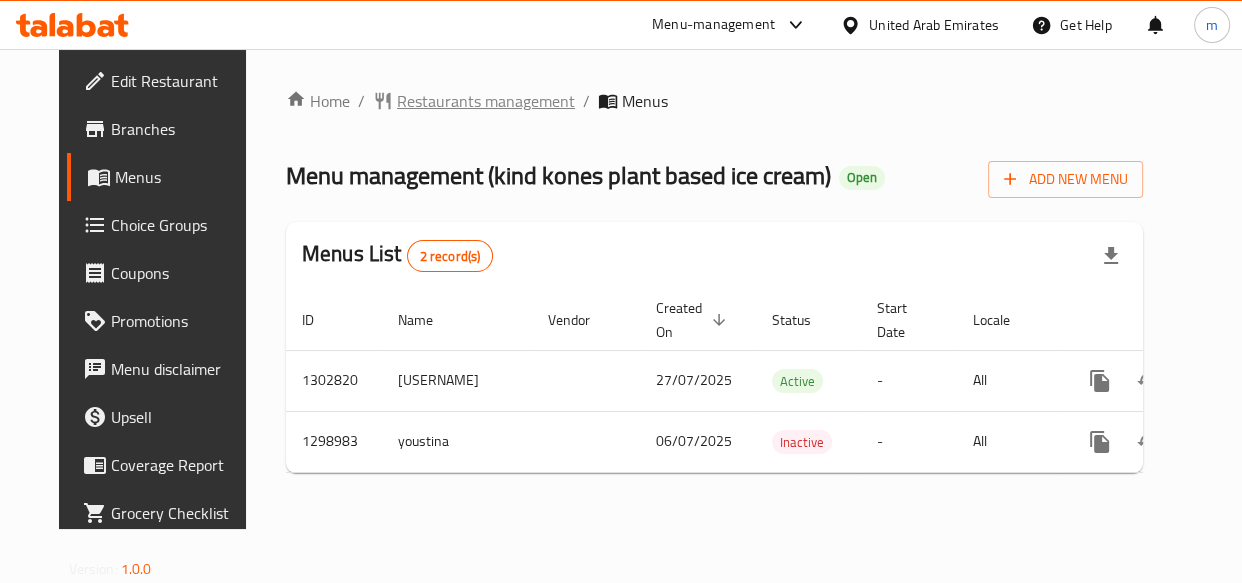 click on "Restaurants management" at bounding box center [486, 101] 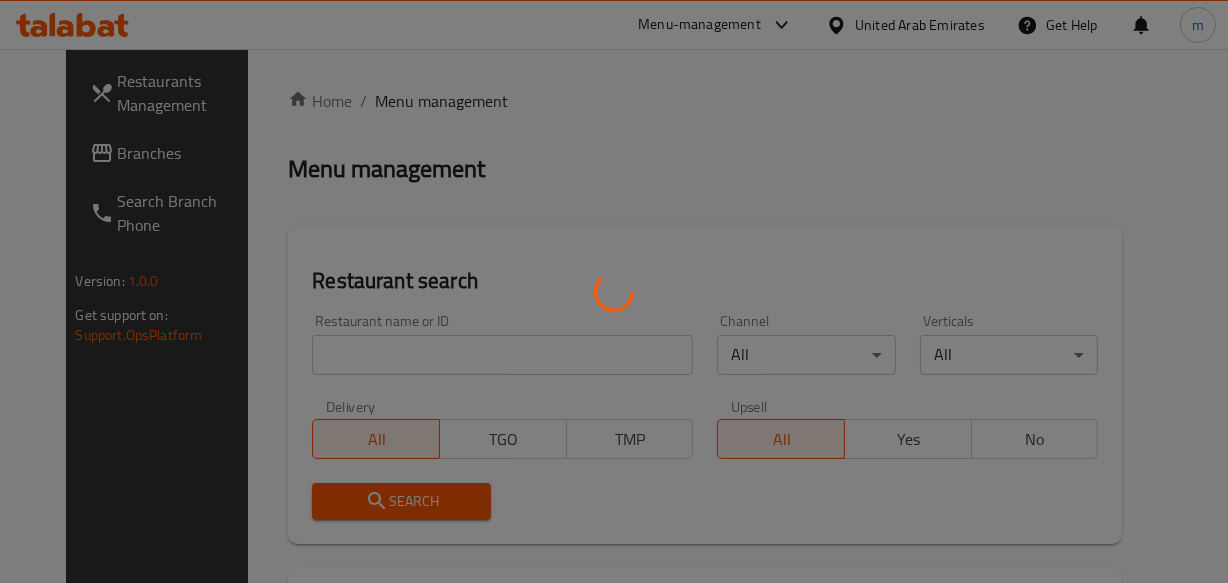 click at bounding box center (614, 291) 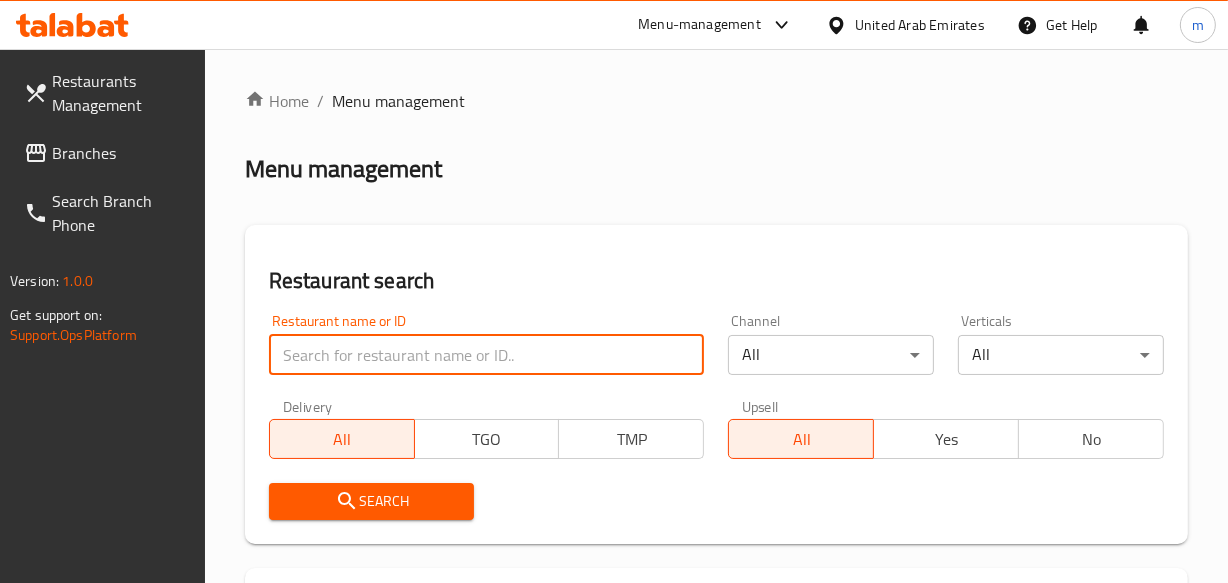 click at bounding box center (487, 355) 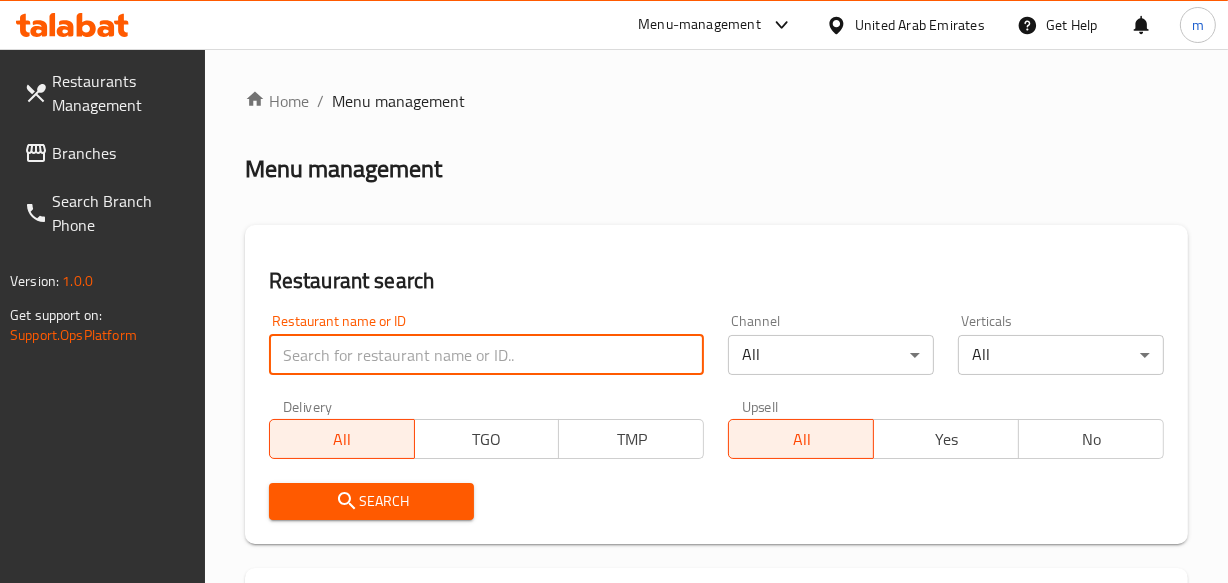 paste on "699155" 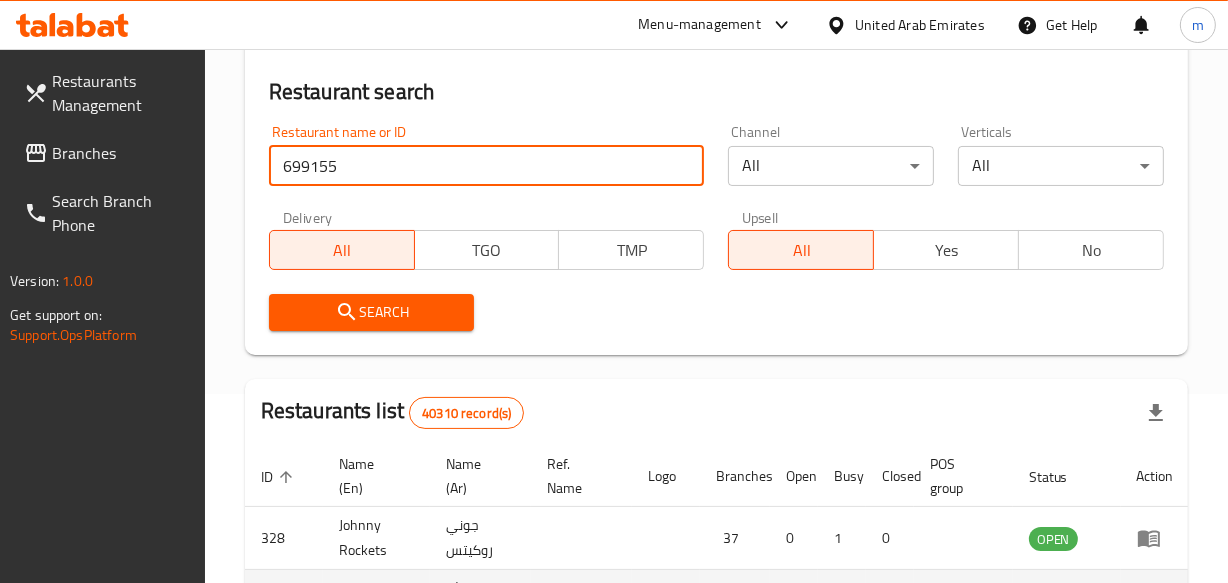 scroll, scrollTop: 454, scrollLeft: 0, axis: vertical 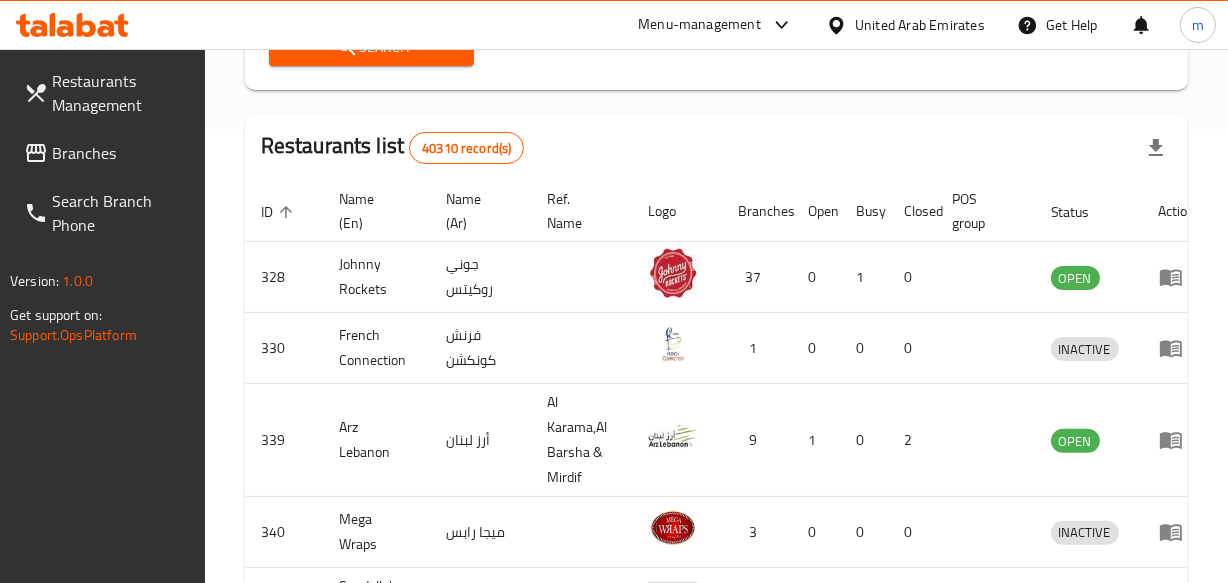 type on "699155" 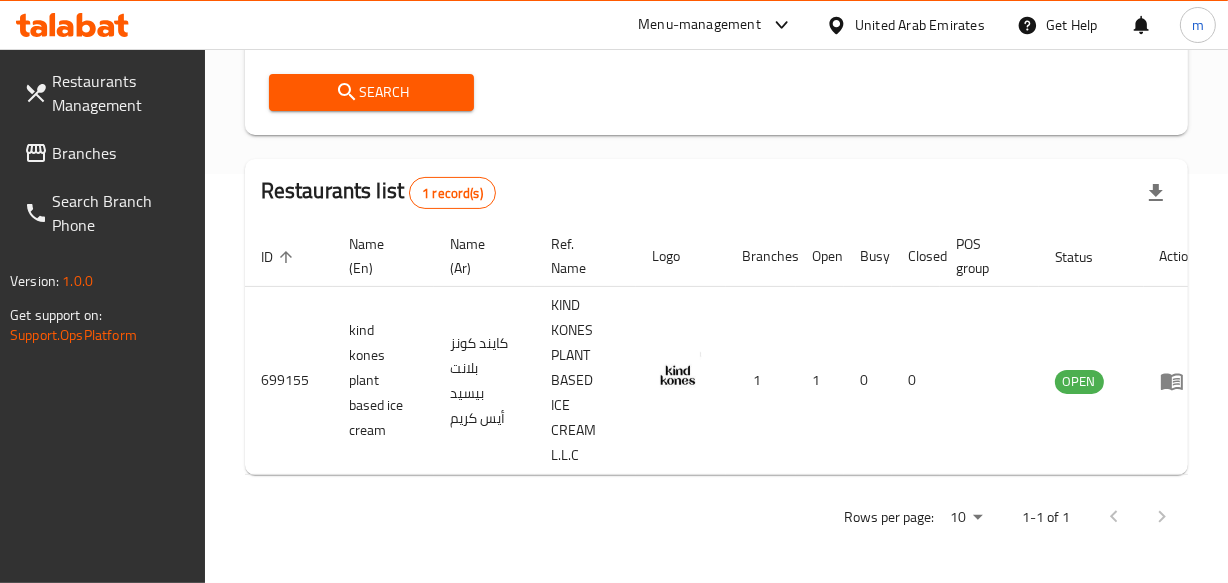 scroll, scrollTop: 423, scrollLeft: 0, axis: vertical 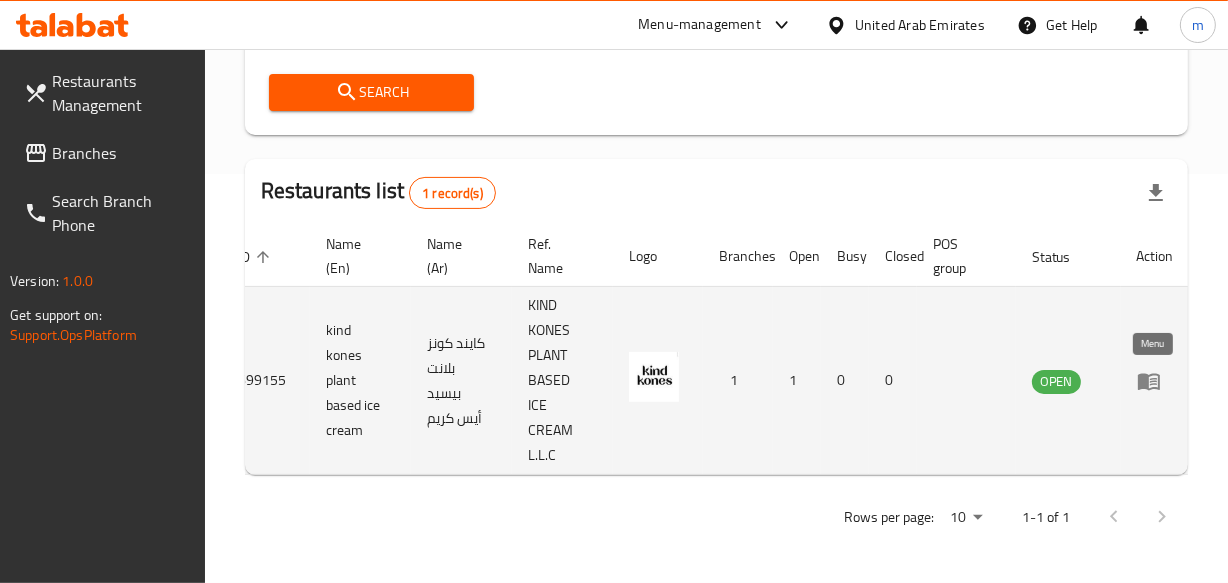 click 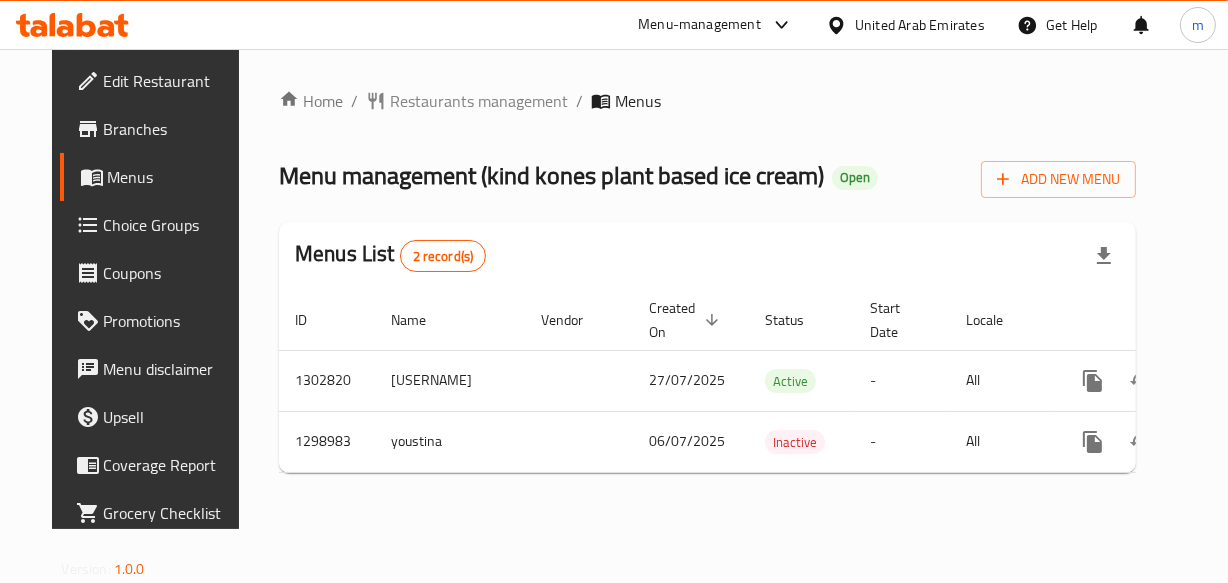 scroll, scrollTop: 0, scrollLeft: 0, axis: both 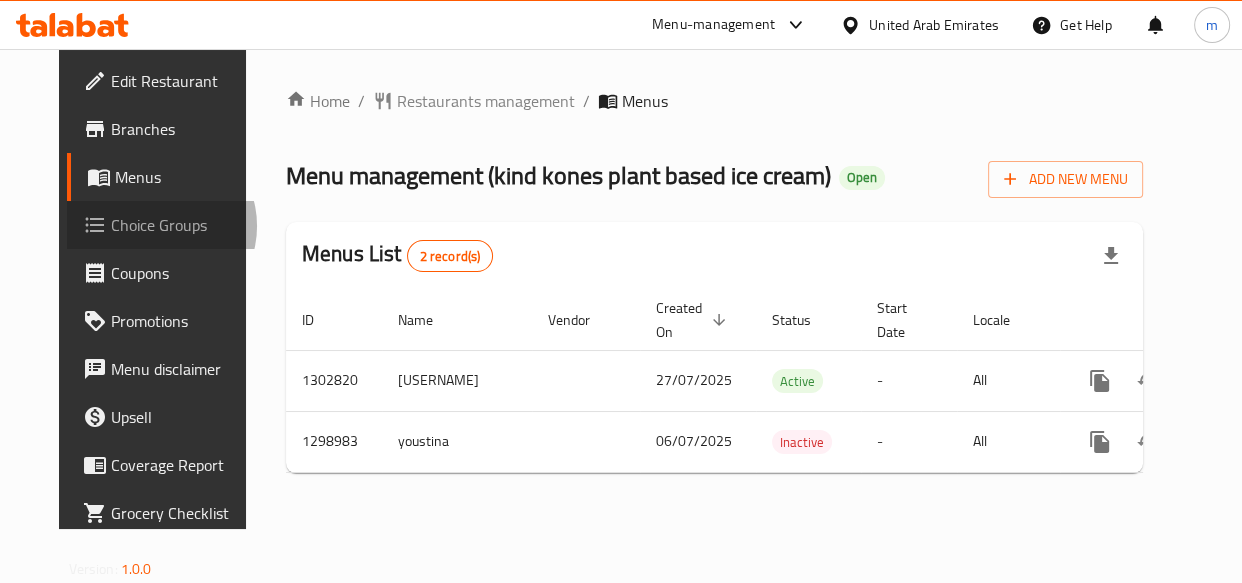 click on "Choice Groups" at bounding box center [180, 225] 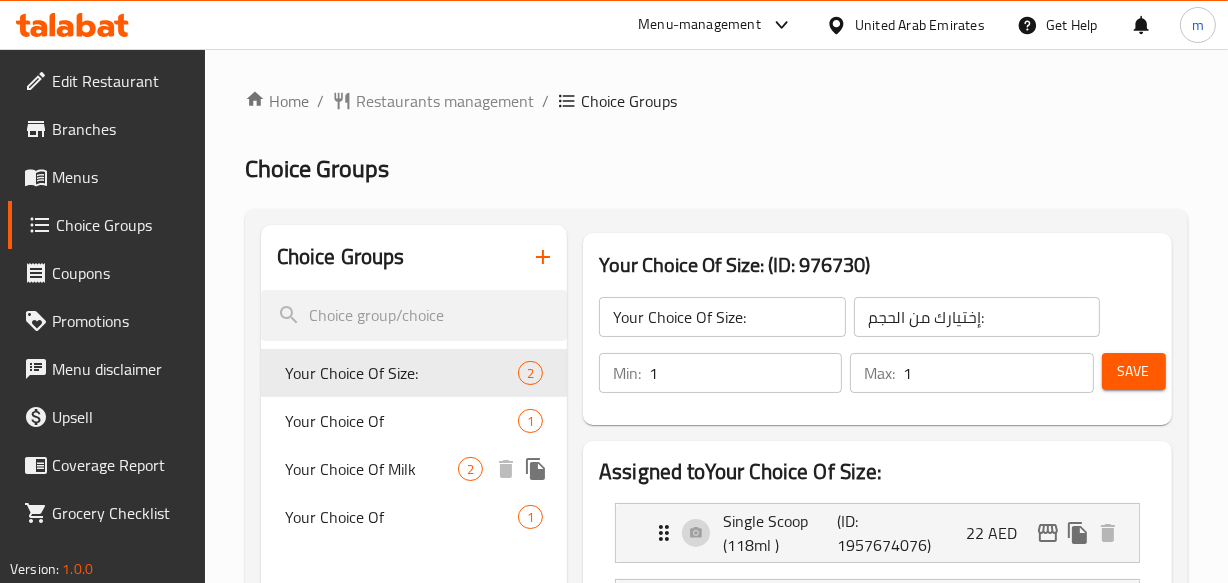 click on "Your Choice Of Milk" at bounding box center [371, 469] 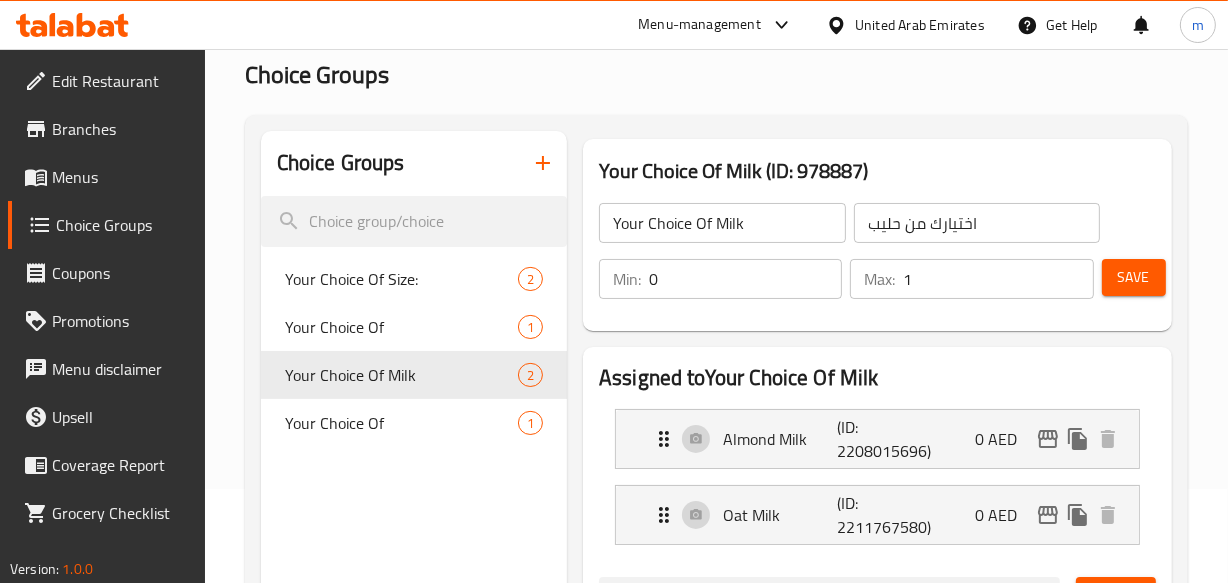 scroll, scrollTop: 181, scrollLeft: 0, axis: vertical 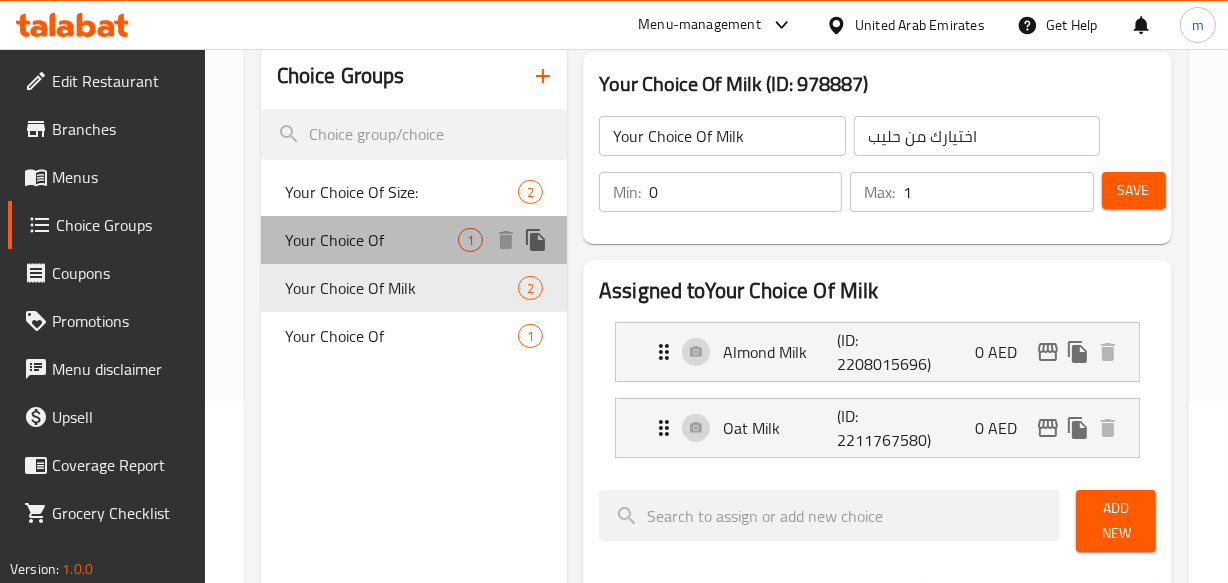 click on "Your Choice Of" at bounding box center (371, 240) 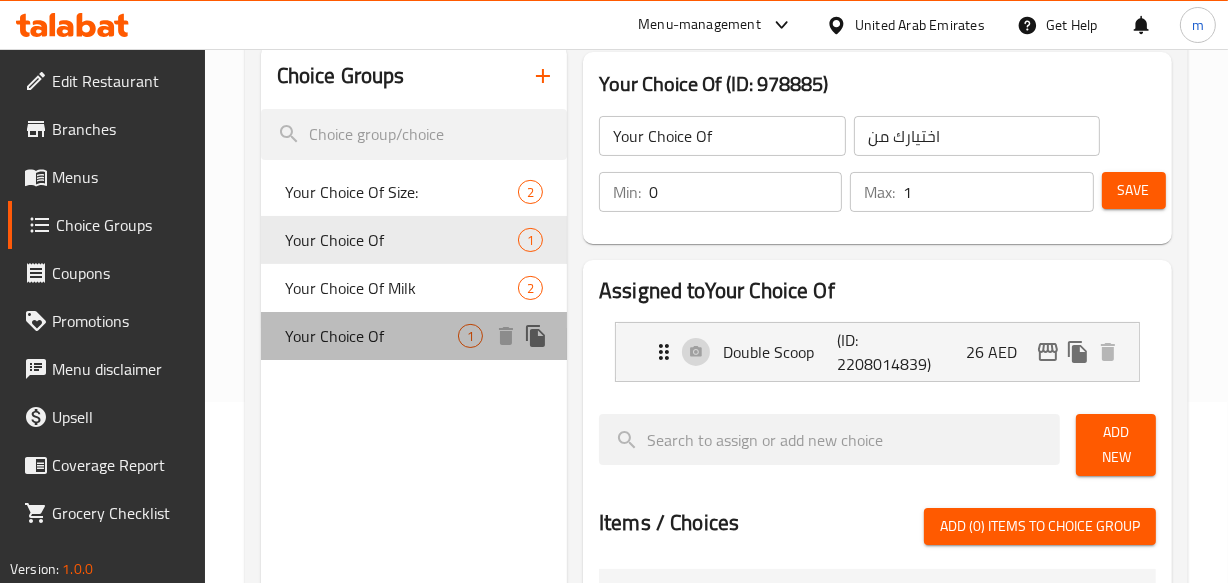click on "Your Choice Of" at bounding box center (371, 336) 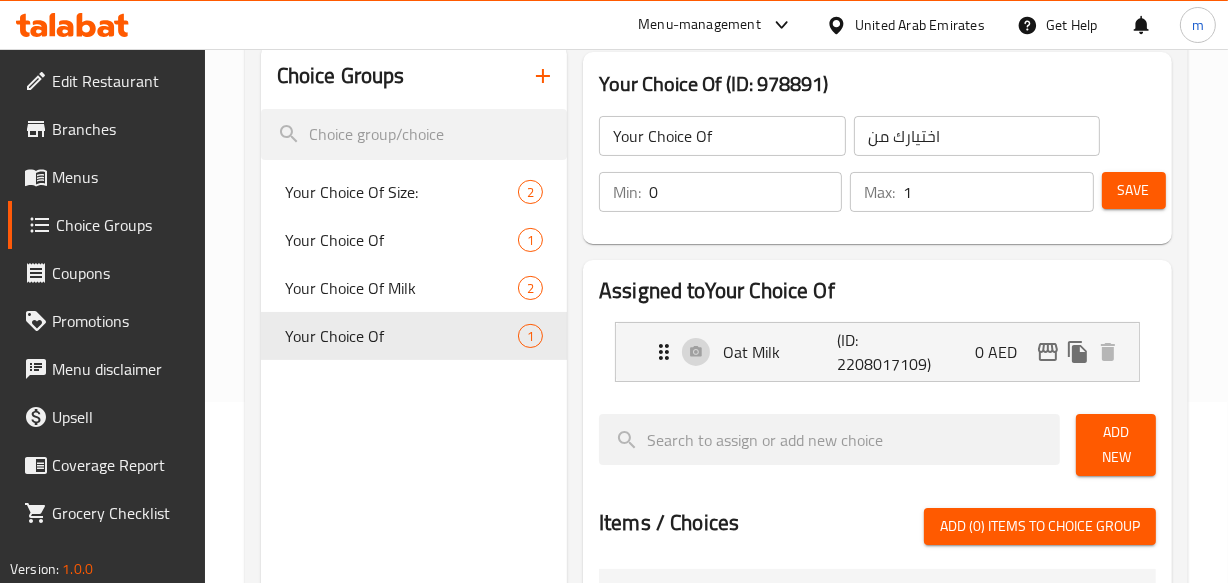 click on "Branches" at bounding box center [120, 129] 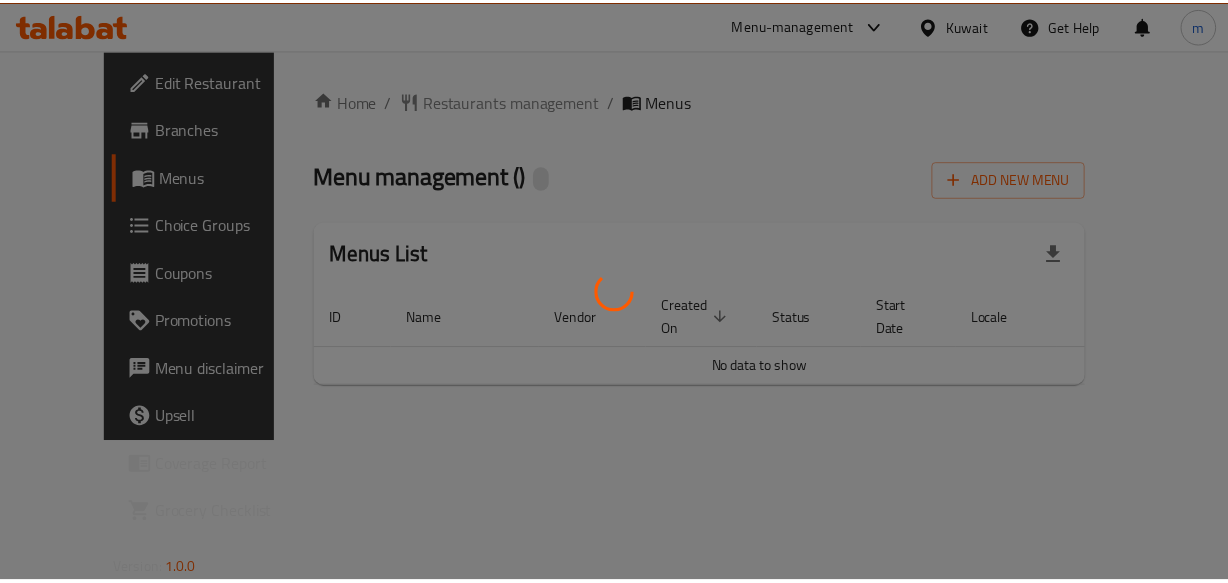 scroll, scrollTop: 0, scrollLeft: 0, axis: both 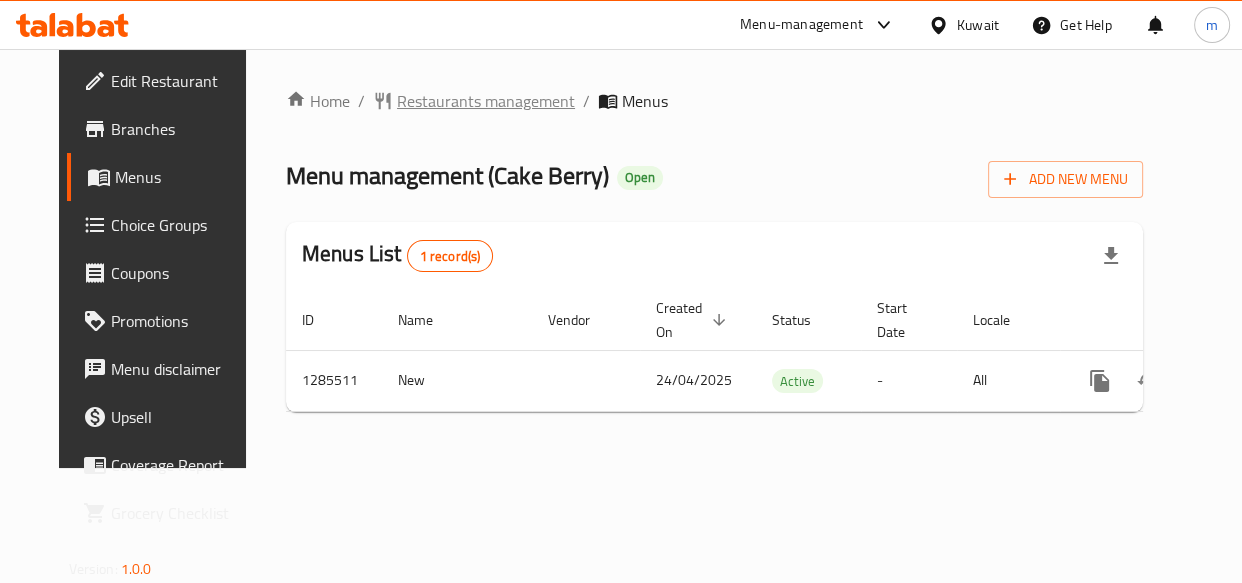 click on "Restaurants management" at bounding box center (486, 101) 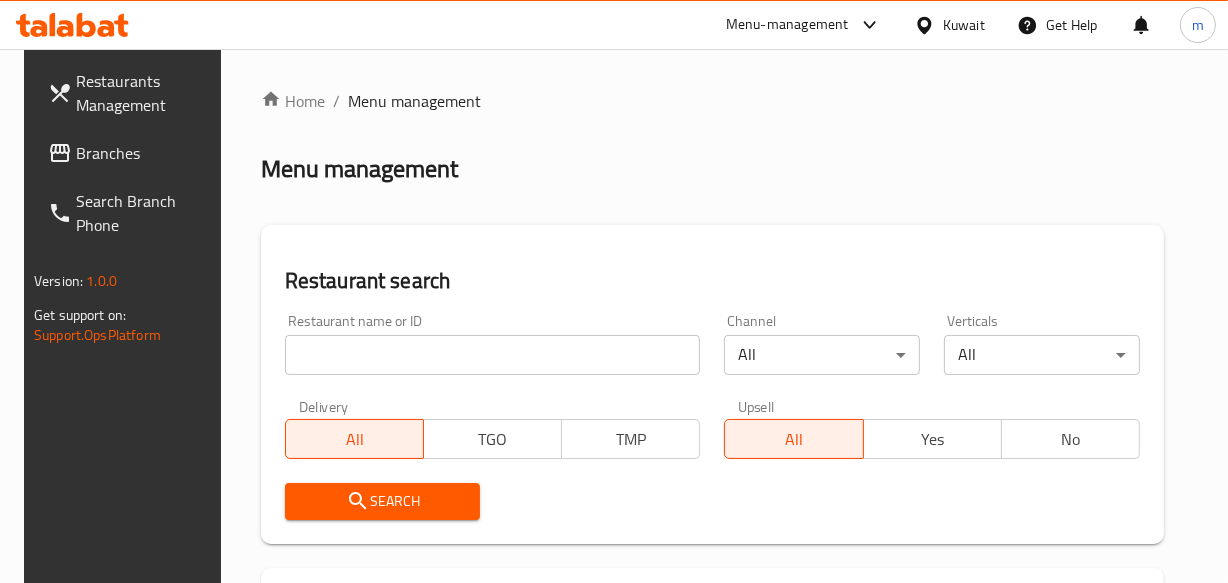 click at bounding box center [493, 355] 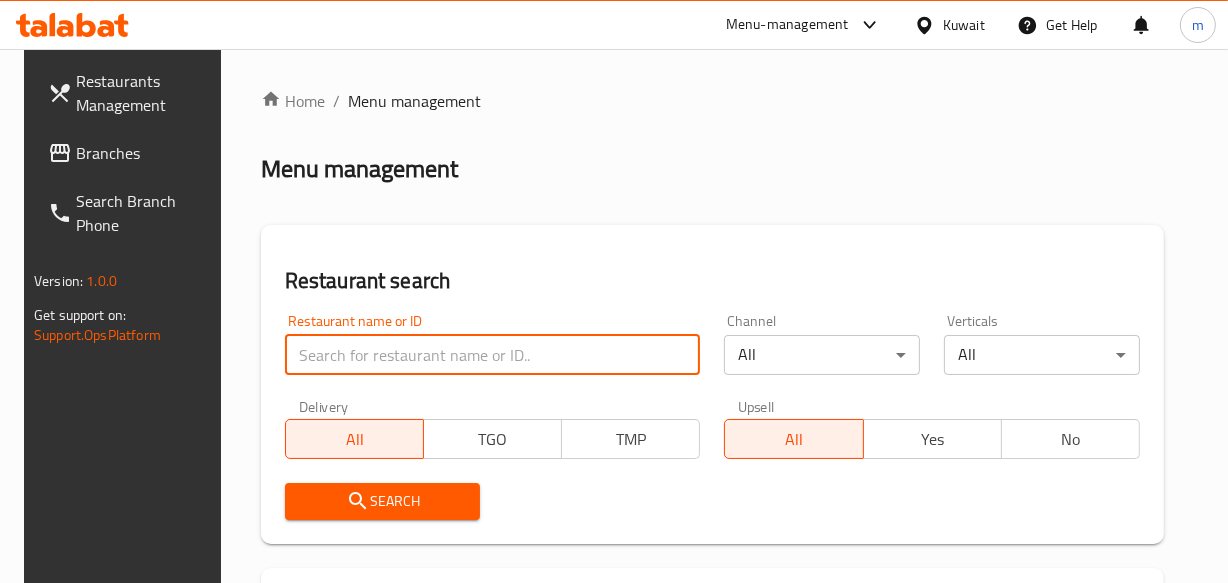 paste on "695970" 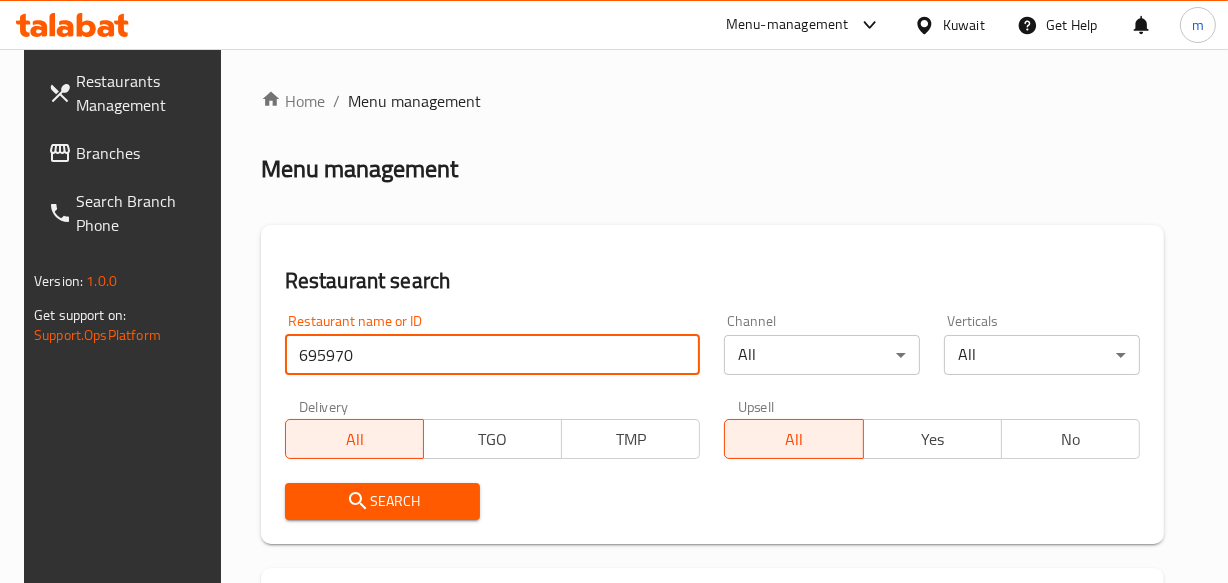 type on "695970" 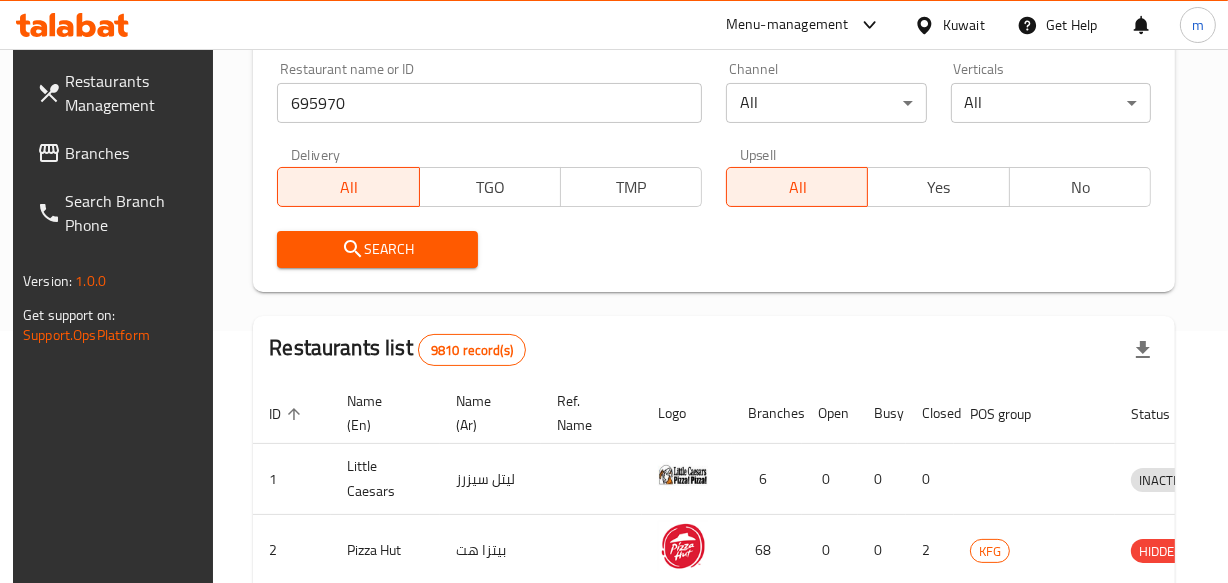 scroll, scrollTop: 272, scrollLeft: 0, axis: vertical 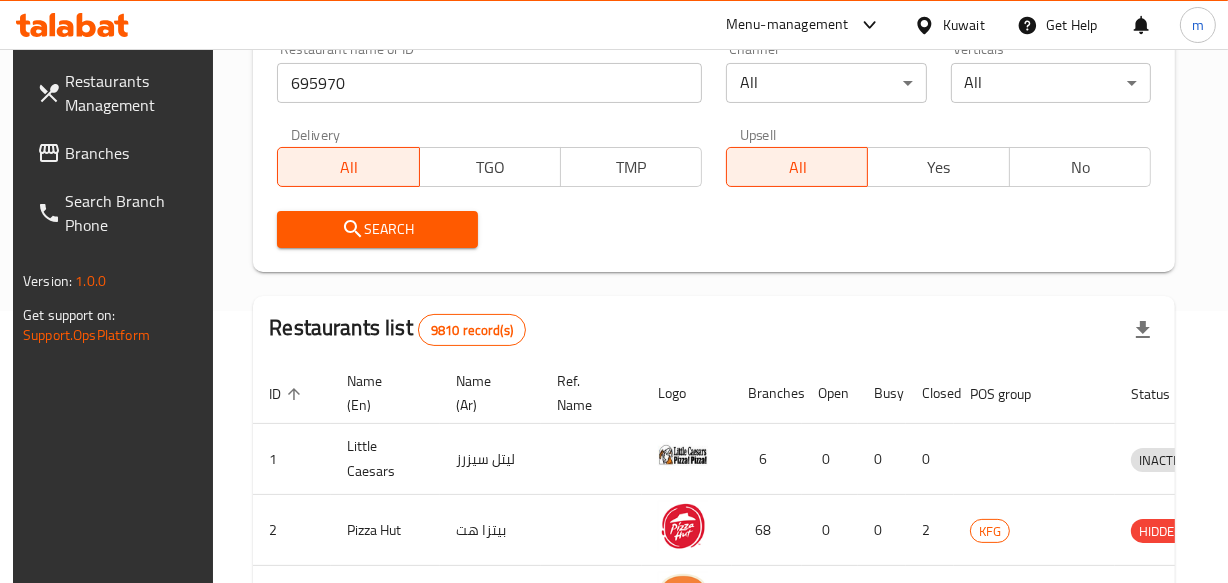 click on "Search" at bounding box center (377, 229) 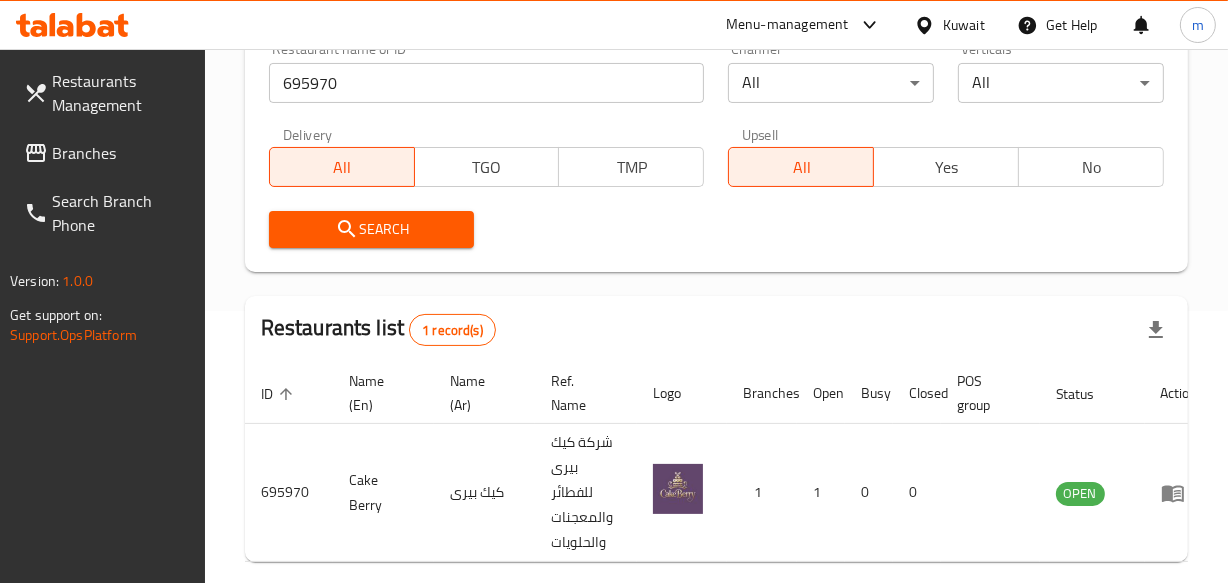 click on "Kuwait" at bounding box center [964, 25] 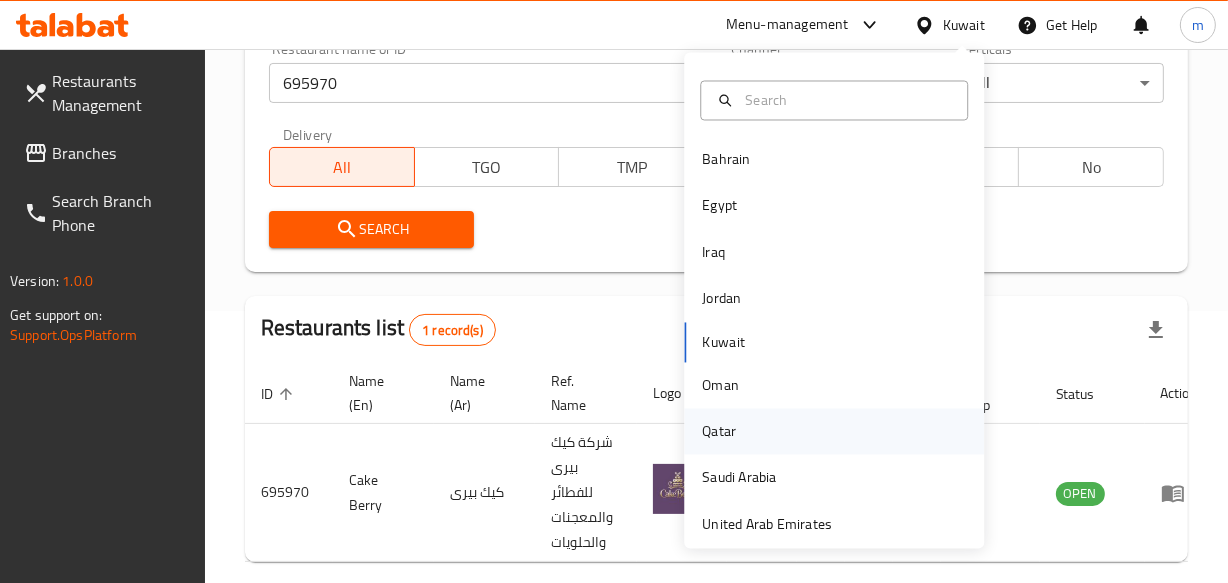click on "Qatar" at bounding box center (719, 432) 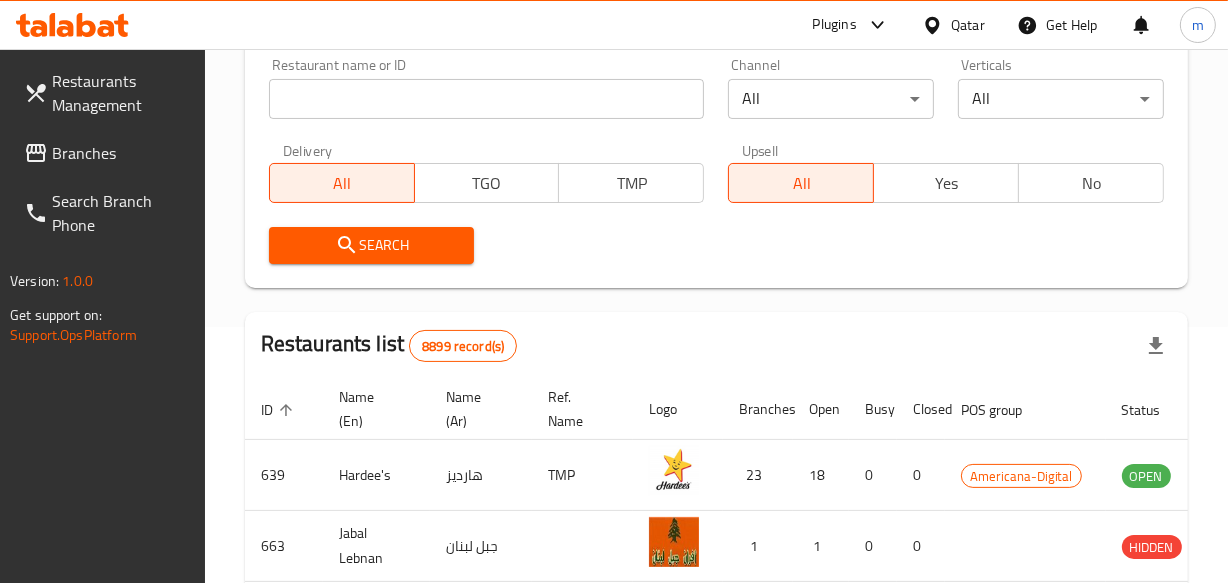 scroll, scrollTop: 272, scrollLeft: 0, axis: vertical 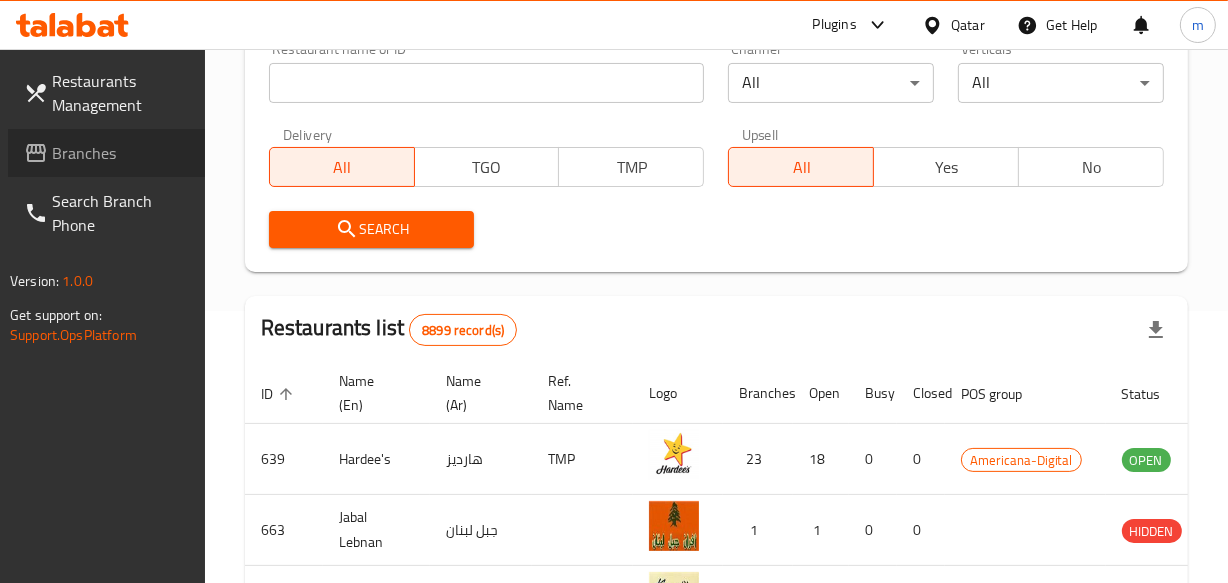 click on "Branches" at bounding box center [120, 153] 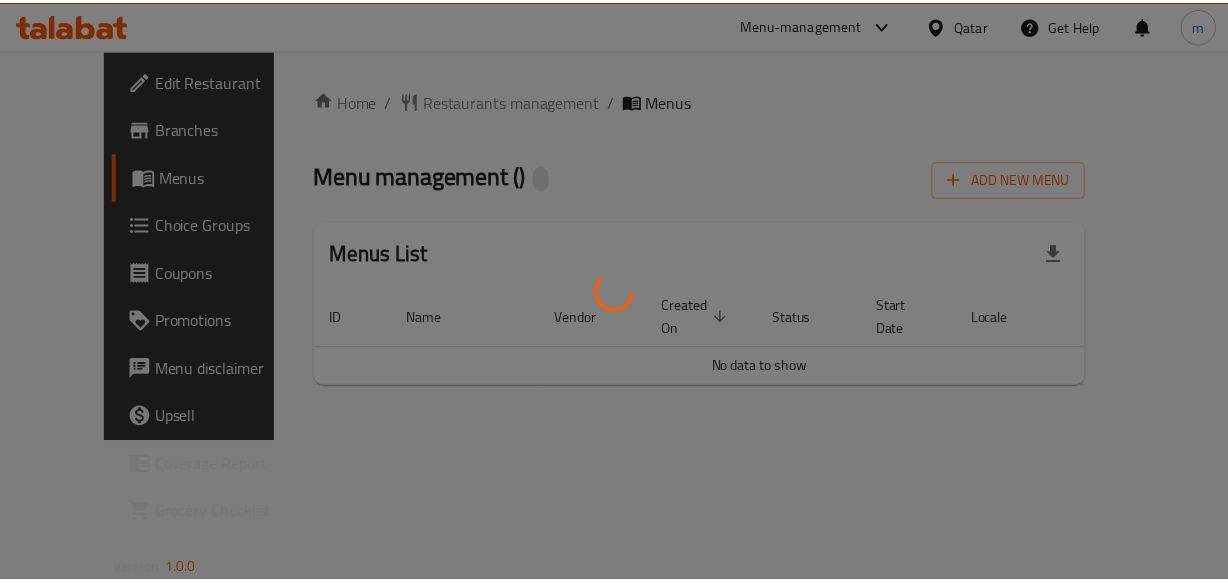 scroll, scrollTop: 0, scrollLeft: 0, axis: both 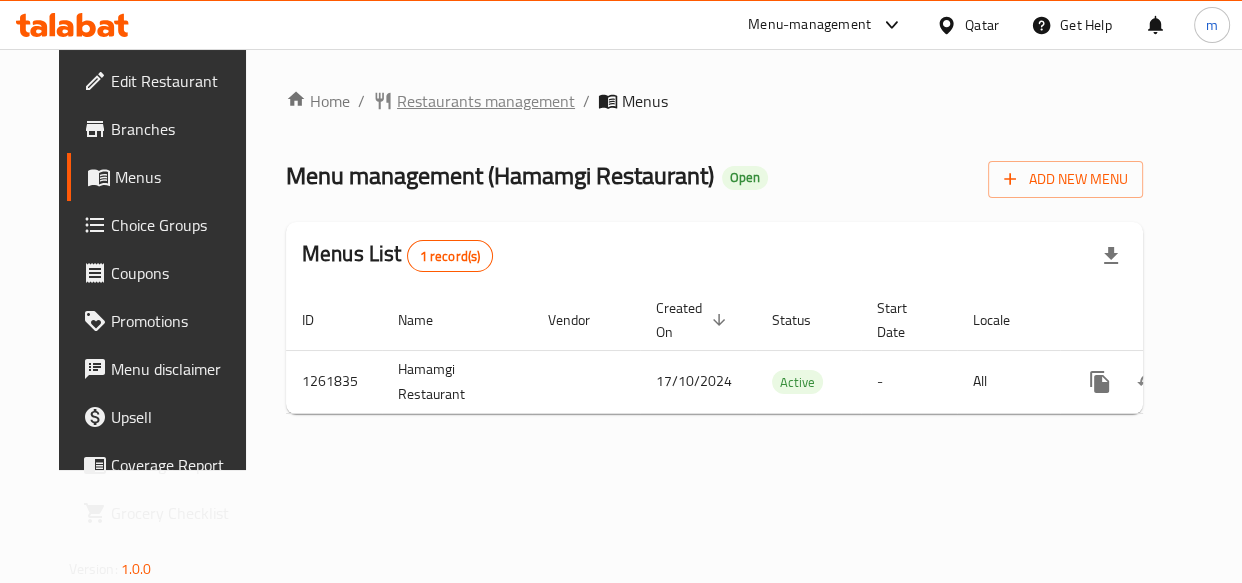 click on "Restaurants management" at bounding box center (486, 101) 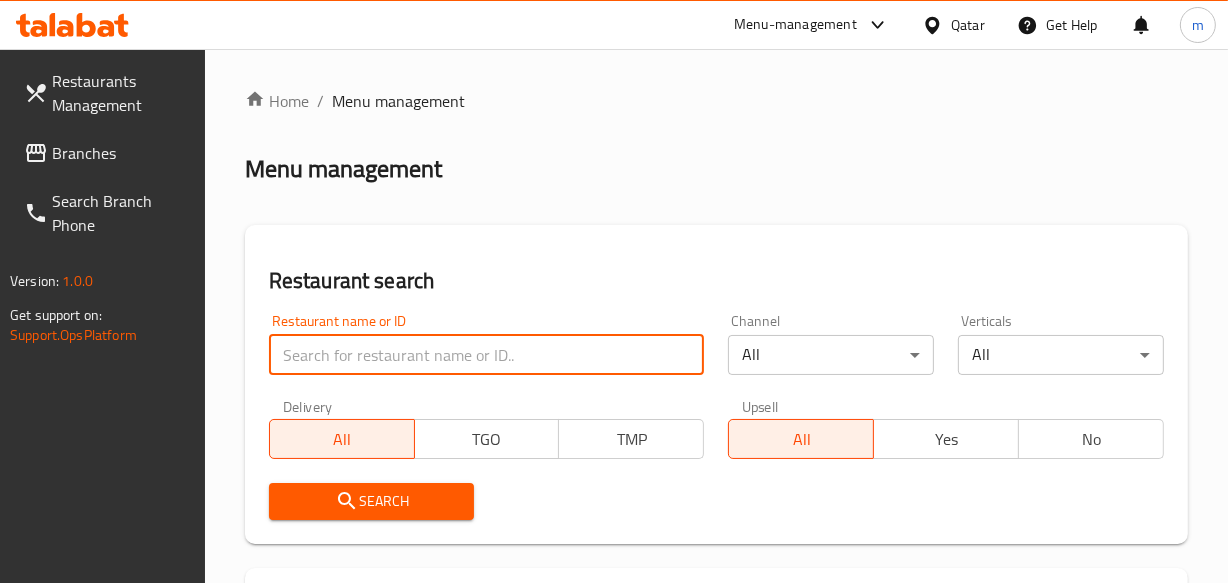 click at bounding box center [487, 355] 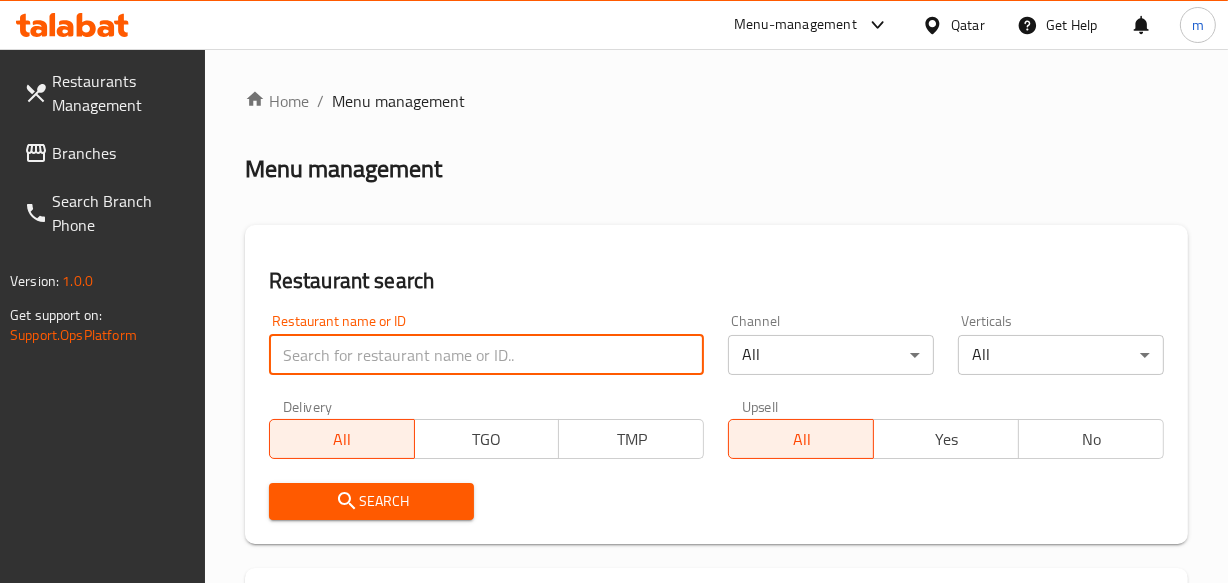 paste on "685336" 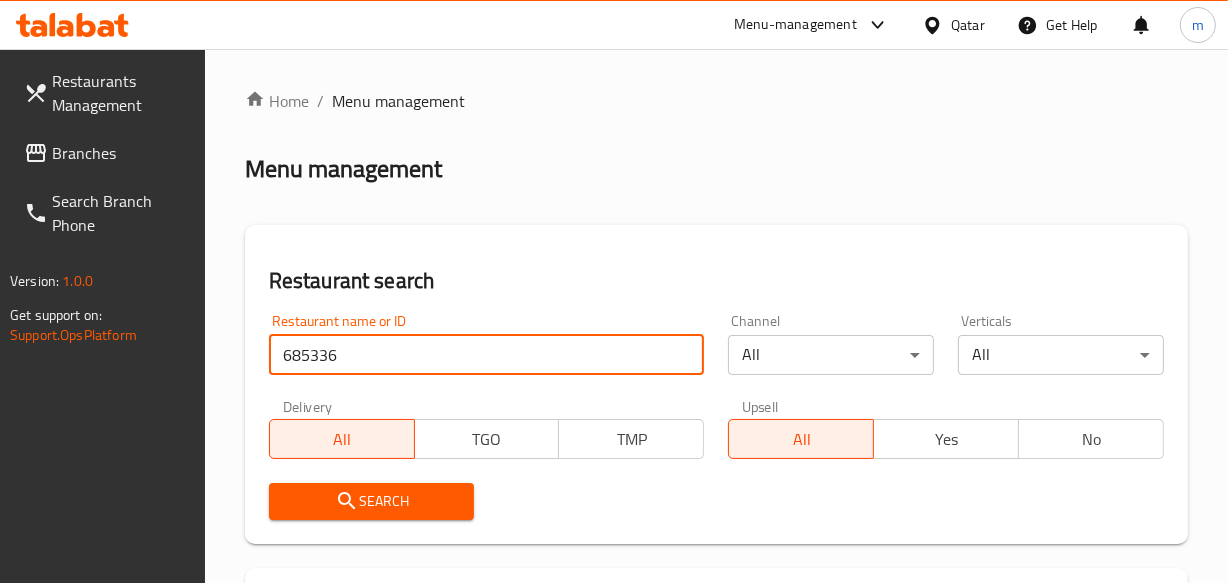 type on "685336" 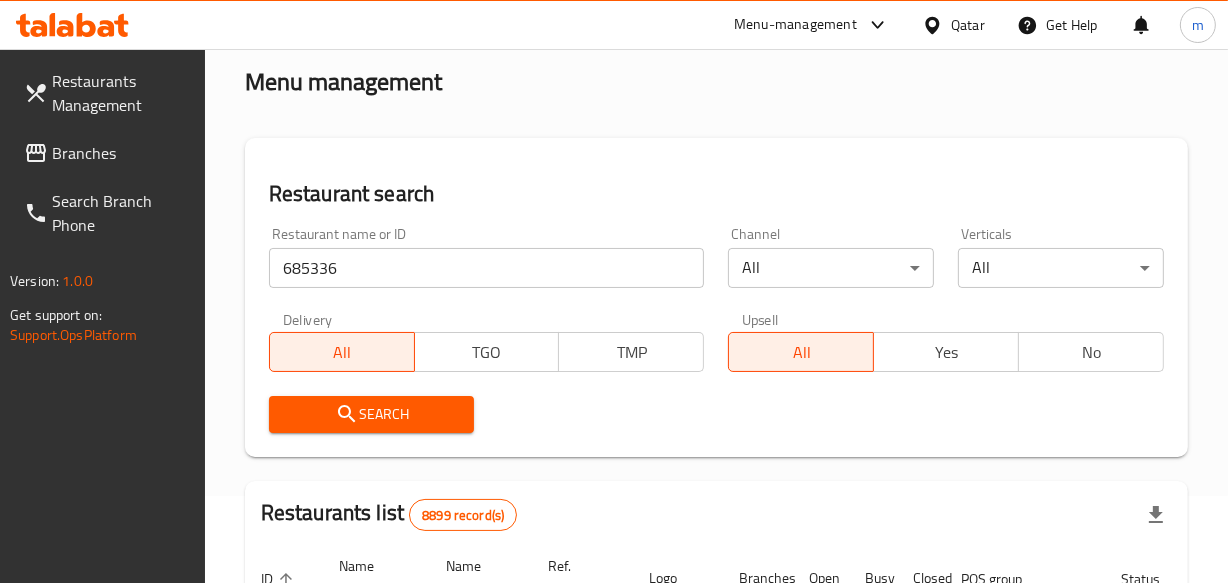 scroll, scrollTop: 181, scrollLeft: 0, axis: vertical 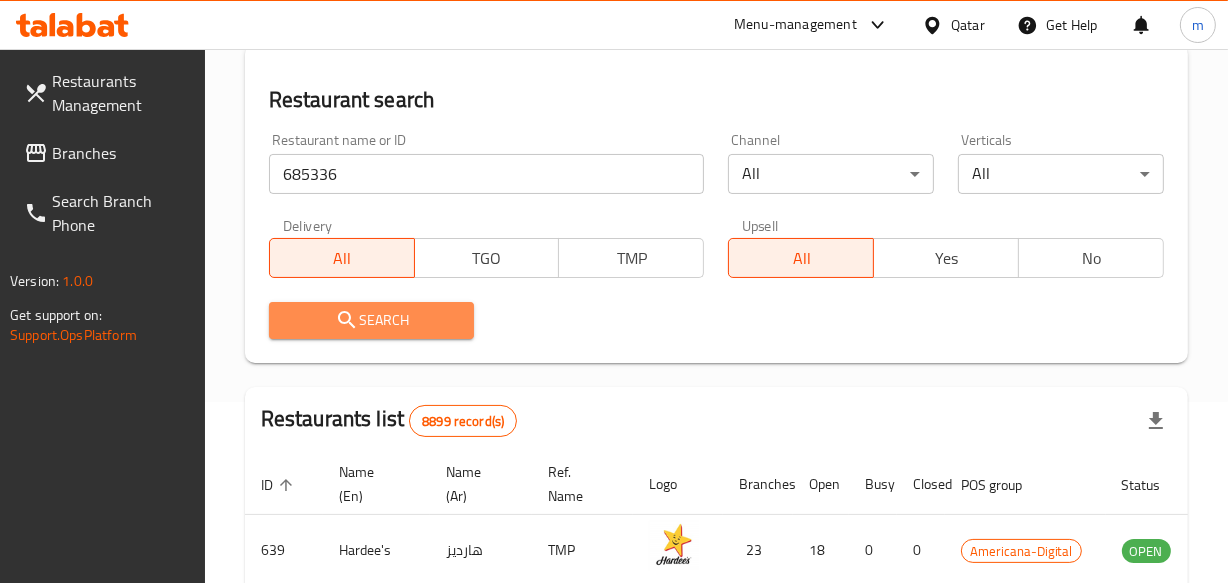 click on "Search" at bounding box center [372, 320] 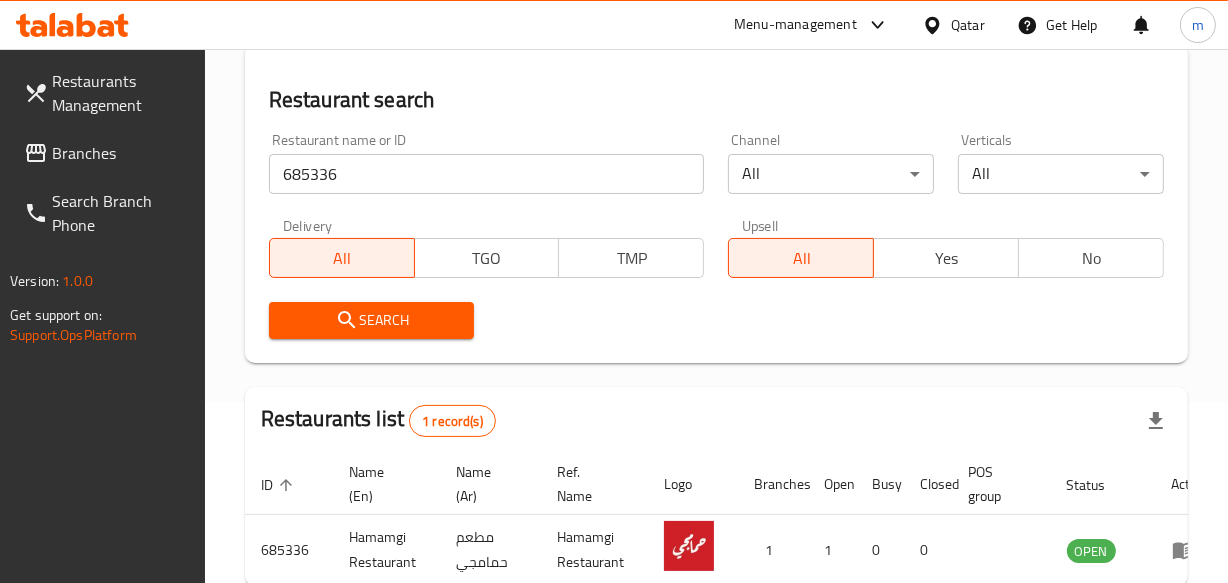 scroll, scrollTop: 306, scrollLeft: 0, axis: vertical 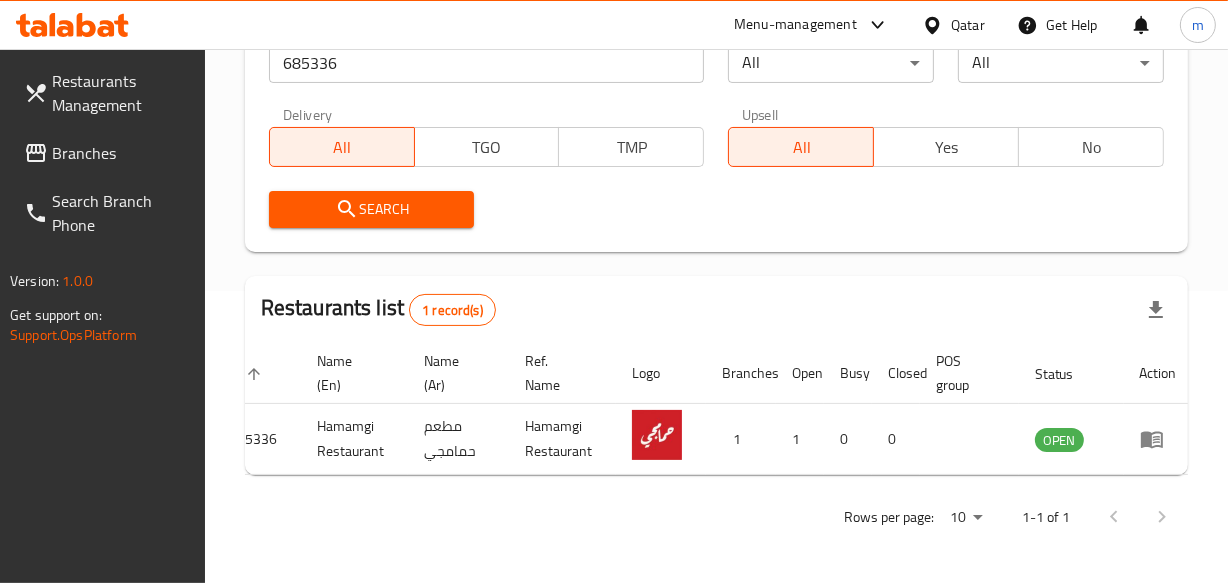 click at bounding box center (936, 25) 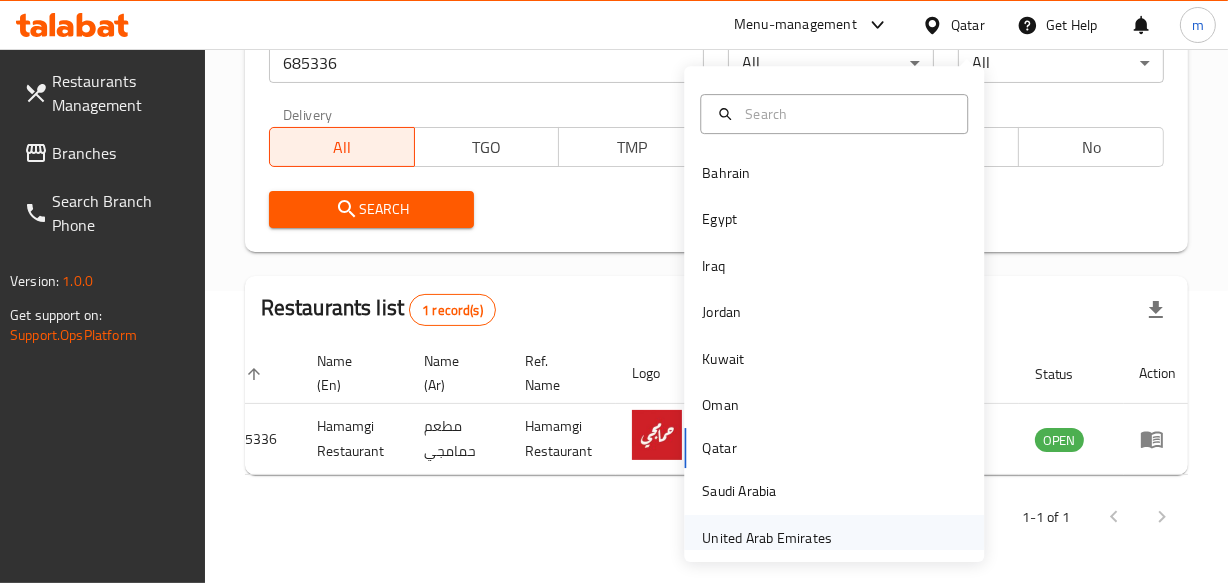 click on "United Arab Emirates" at bounding box center (767, 538) 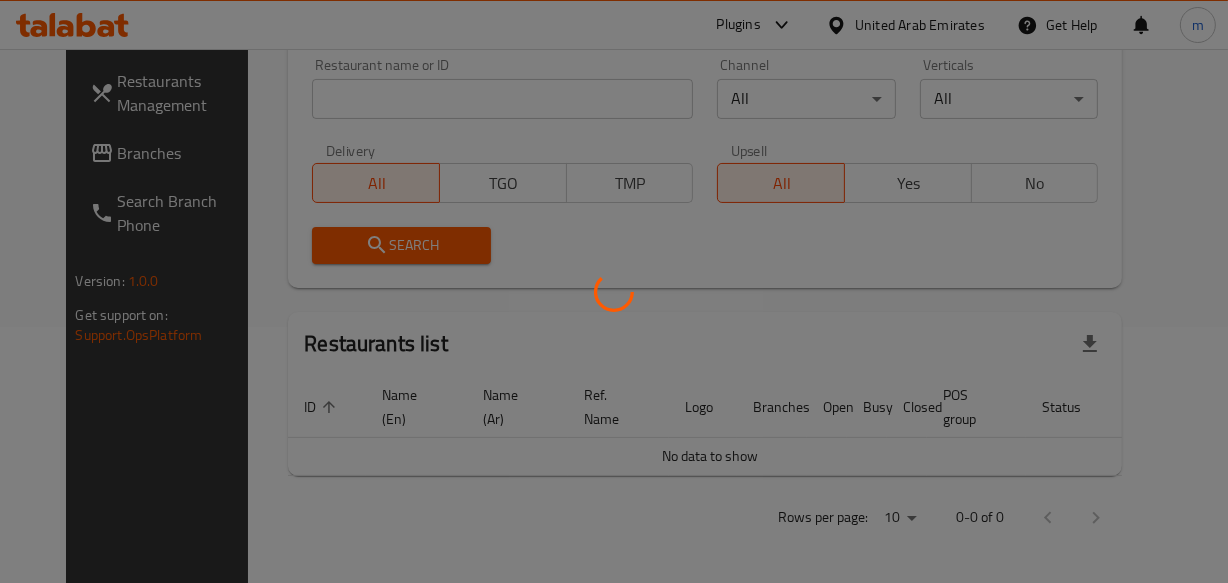 scroll, scrollTop: 306, scrollLeft: 0, axis: vertical 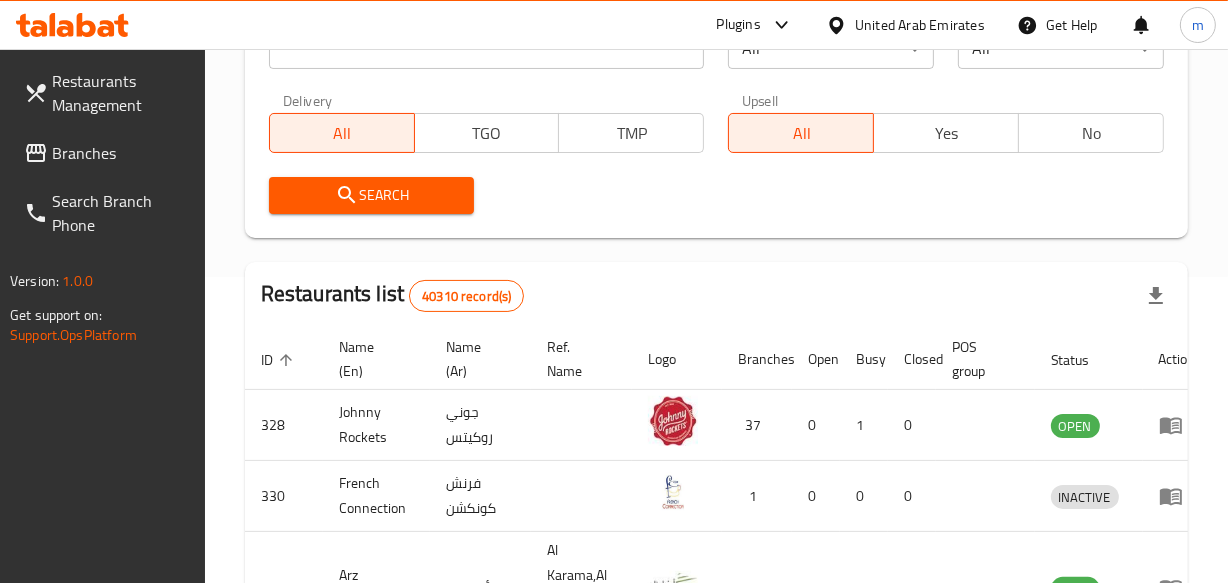 click on "Branches" at bounding box center [120, 153] 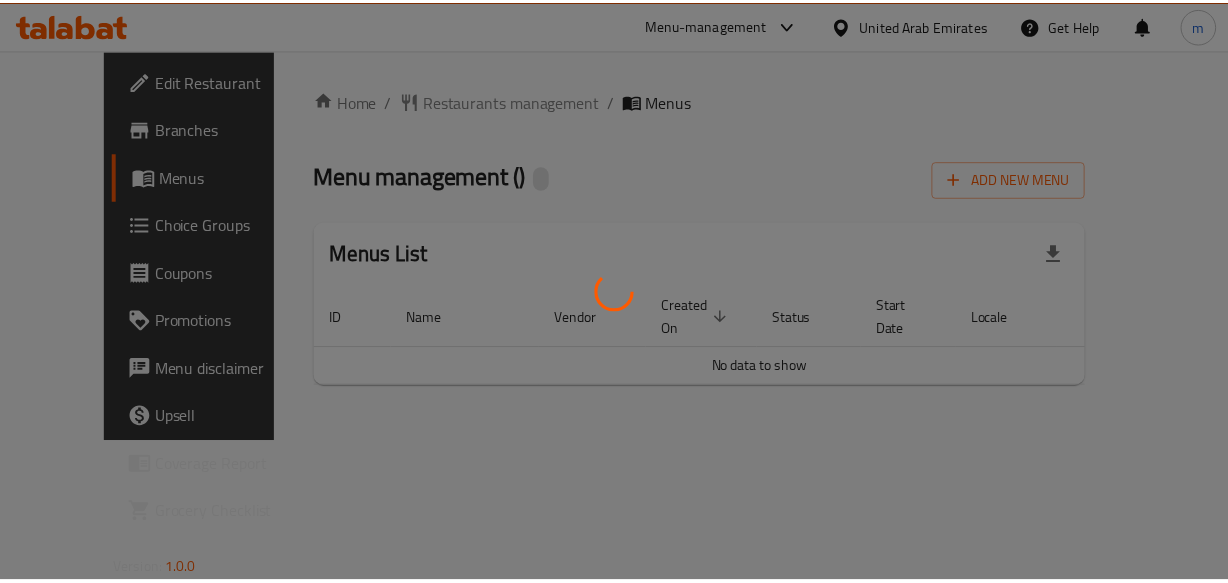 scroll, scrollTop: 0, scrollLeft: 0, axis: both 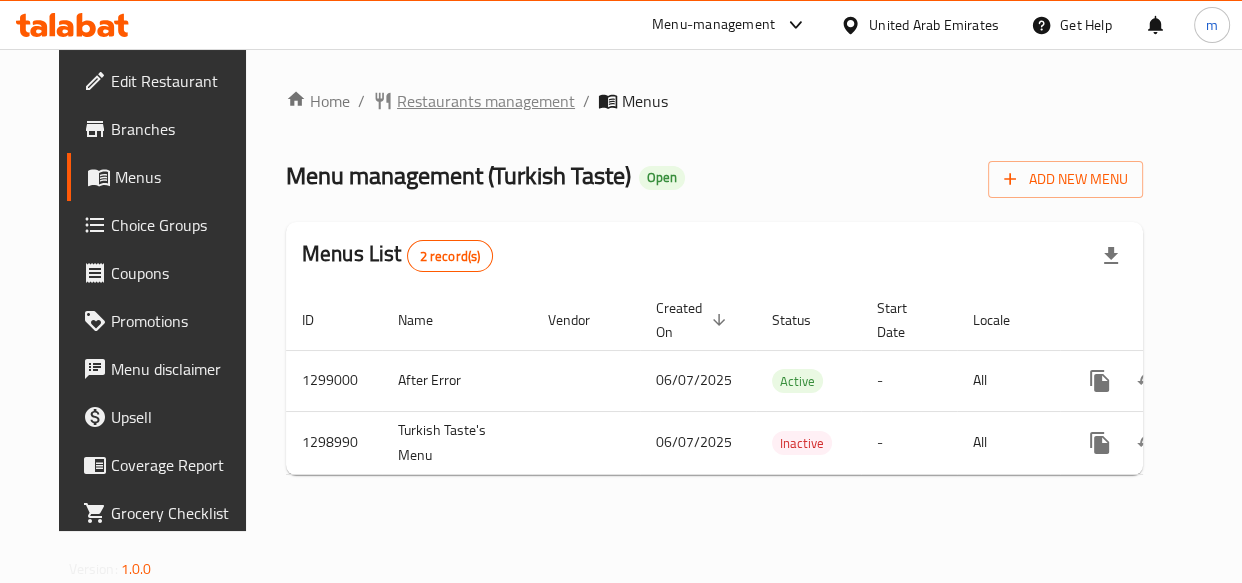 click on "Restaurants management" at bounding box center (486, 101) 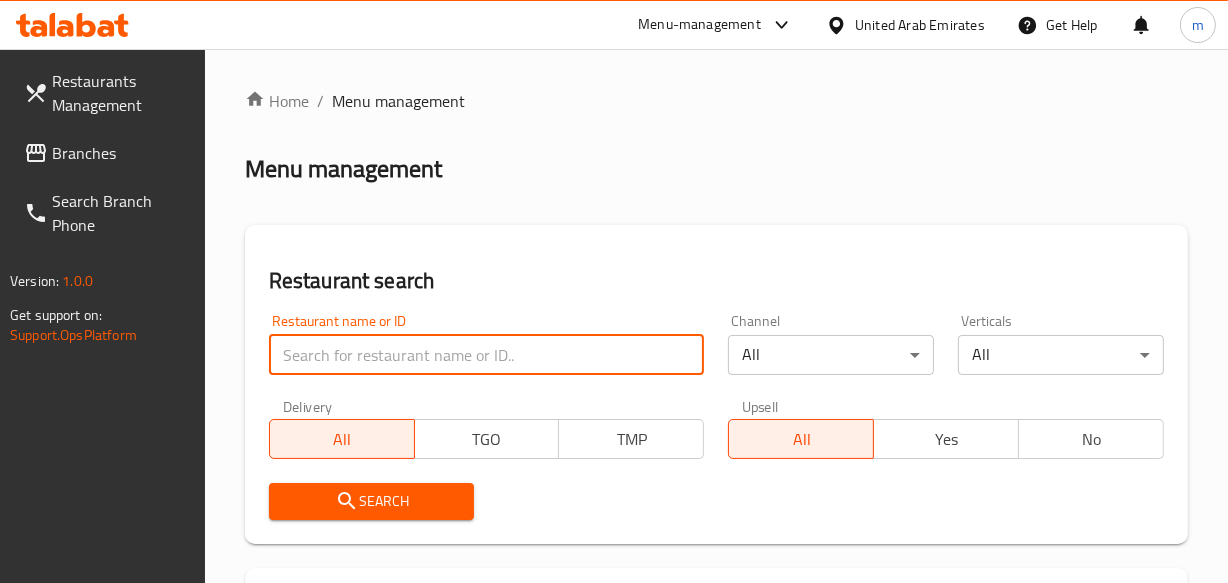 click at bounding box center [487, 355] 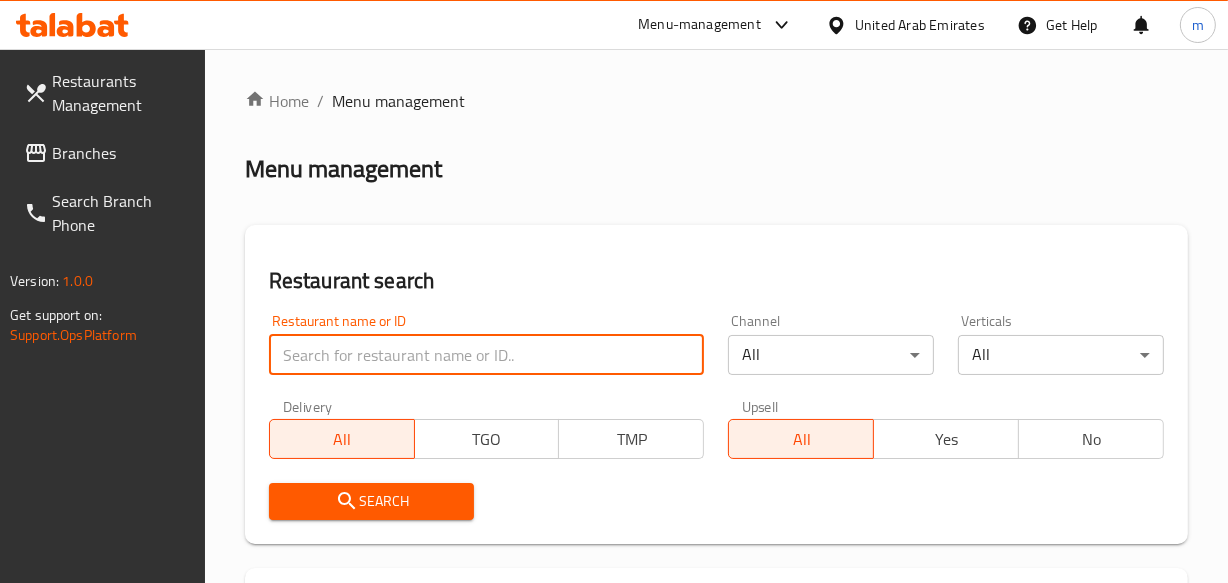 paste on "701037" 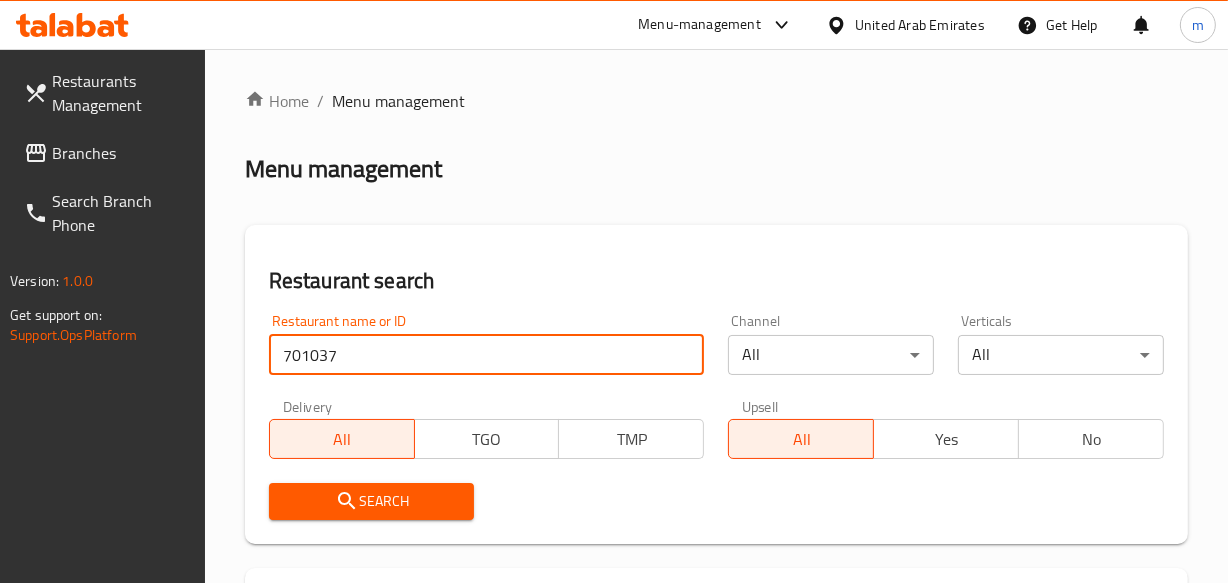 type on "701037" 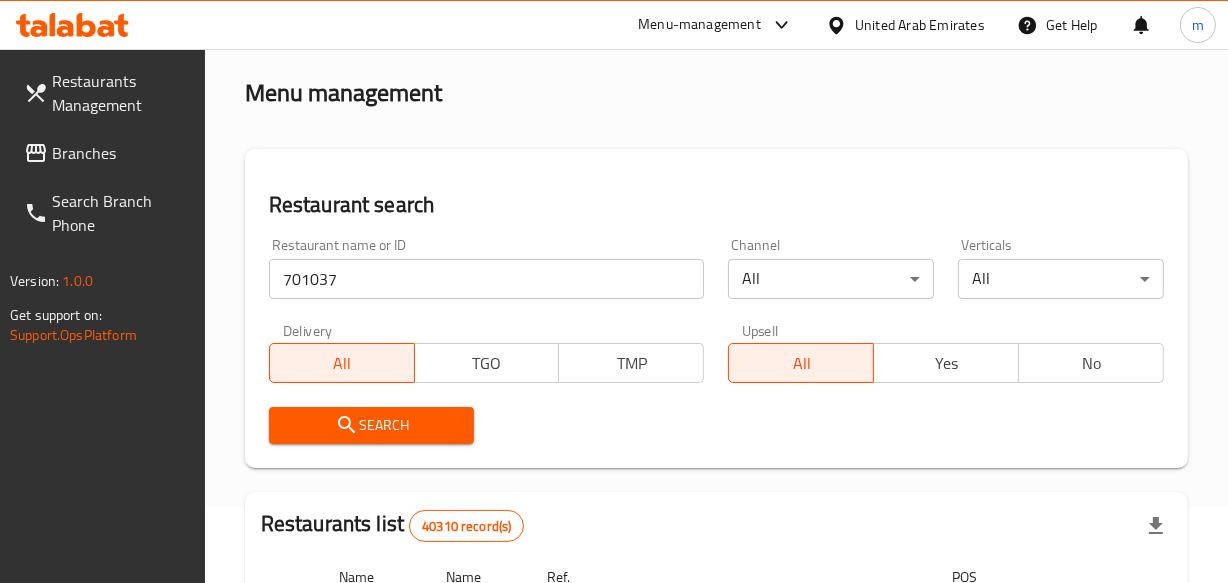 scroll, scrollTop: 363, scrollLeft: 0, axis: vertical 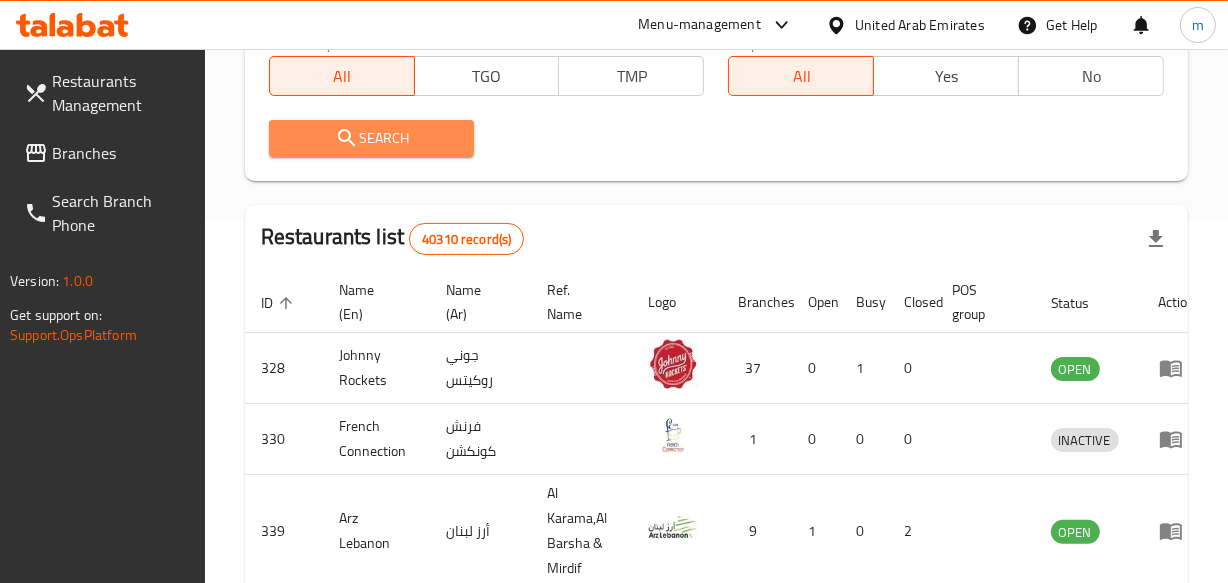 click on "Search" at bounding box center (372, 138) 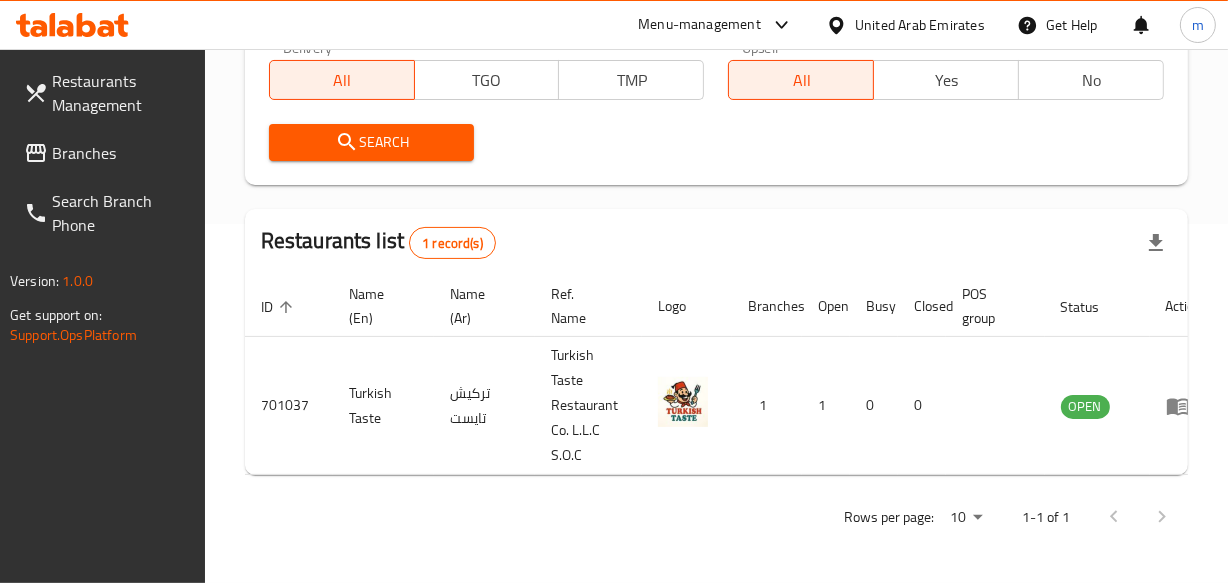 scroll, scrollTop: 0, scrollLeft: 28, axis: horizontal 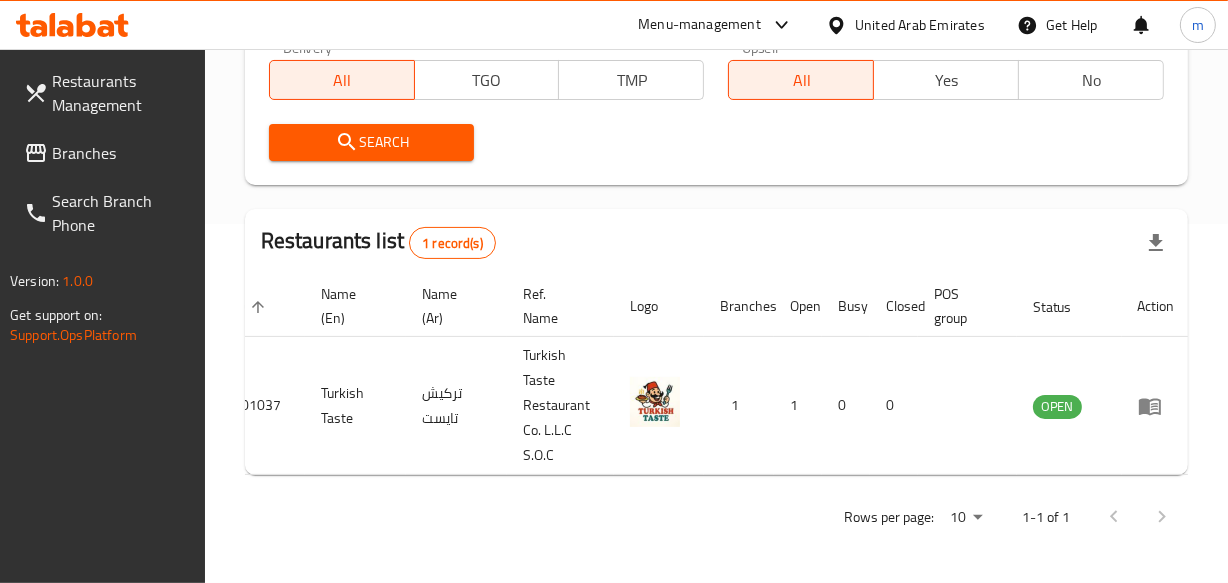 click on "United Arab Emirates" at bounding box center [920, 25] 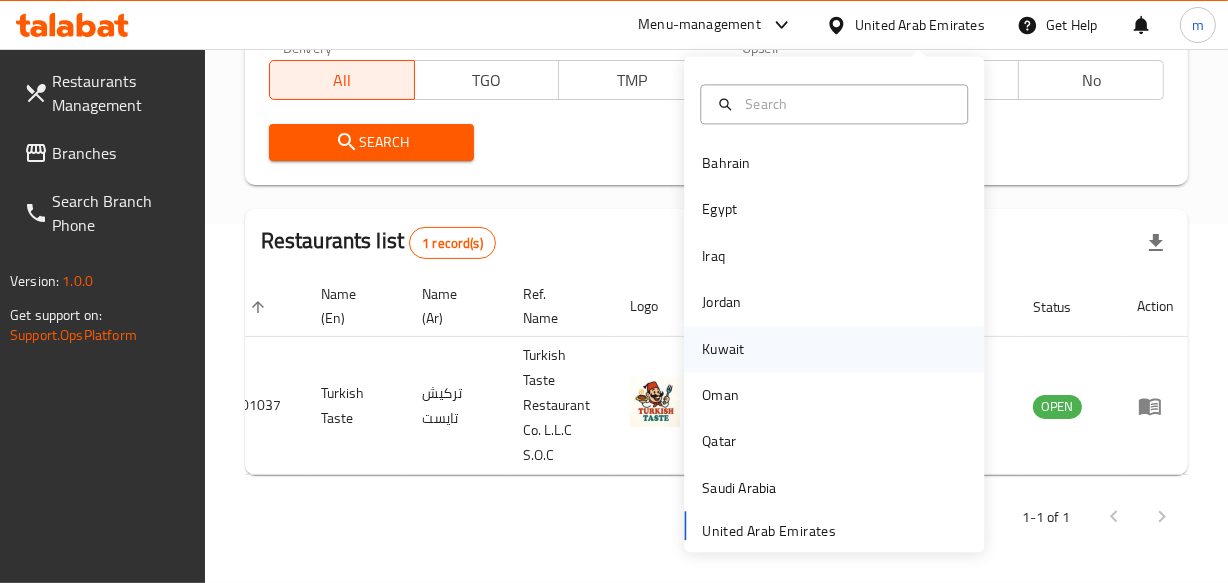 click on "Kuwait" at bounding box center (723, 349) 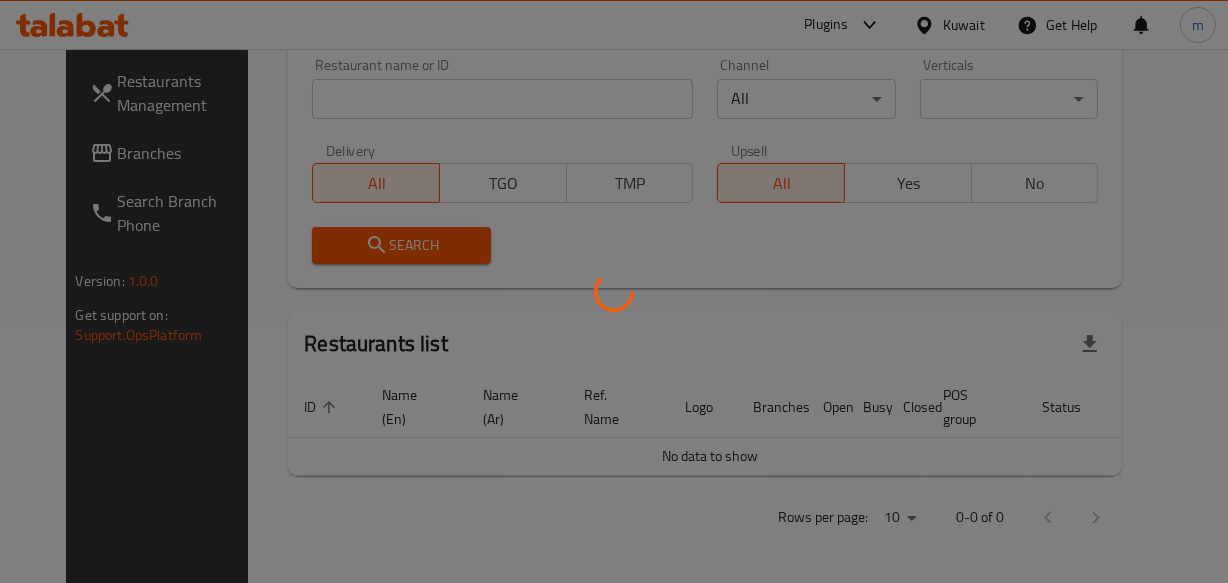 scroll, scrollTop: 363, scrollLeft: 0, axis: vertical 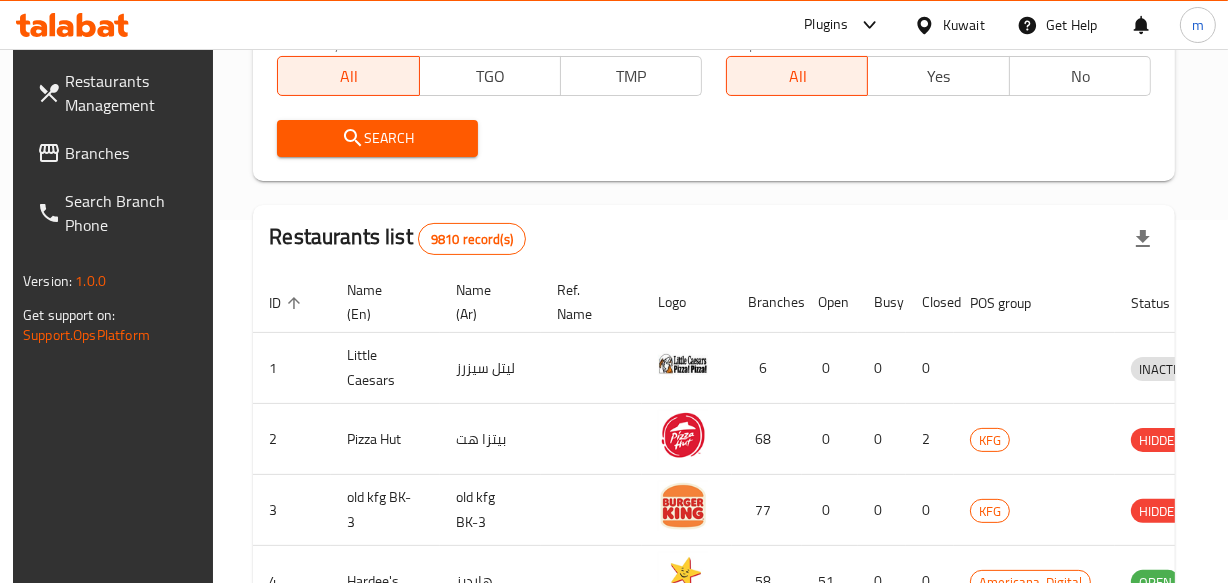 click on "Branches" at bounding box center (133, 153) 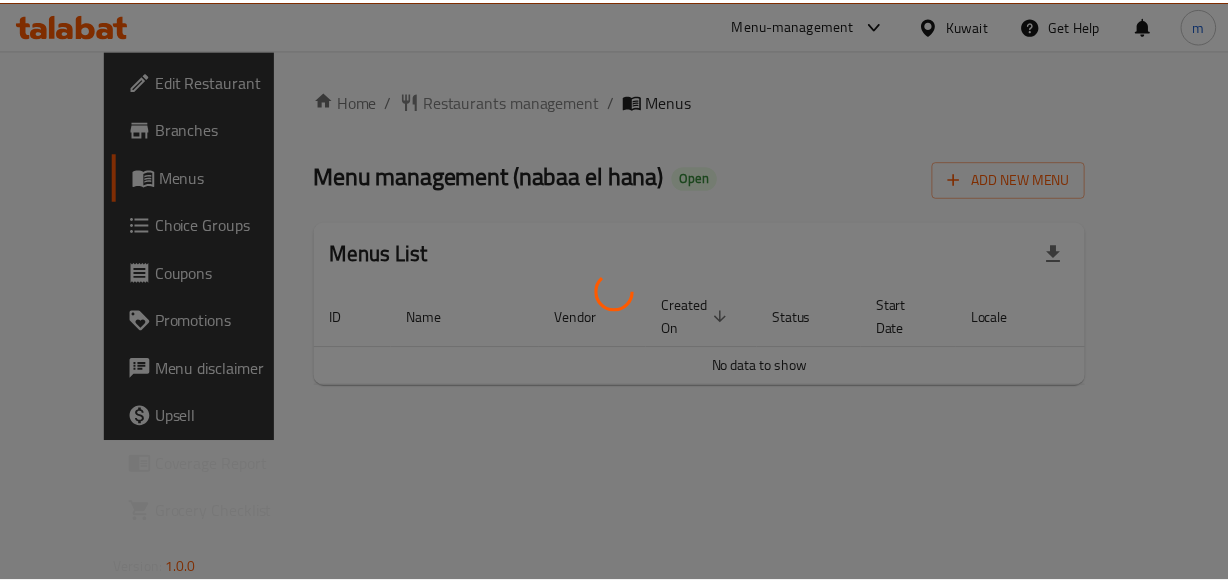 scroll, scrollTop: 0, scrollLeft: 0, axis: both 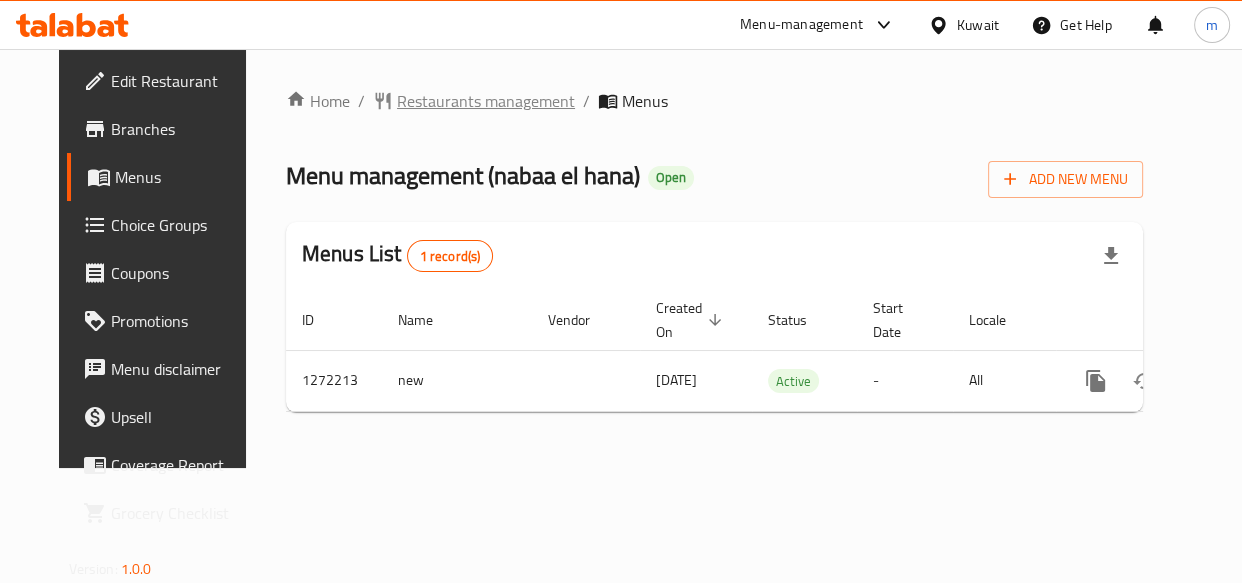 click on "Restaurants management" at bounding box center (486, 101) 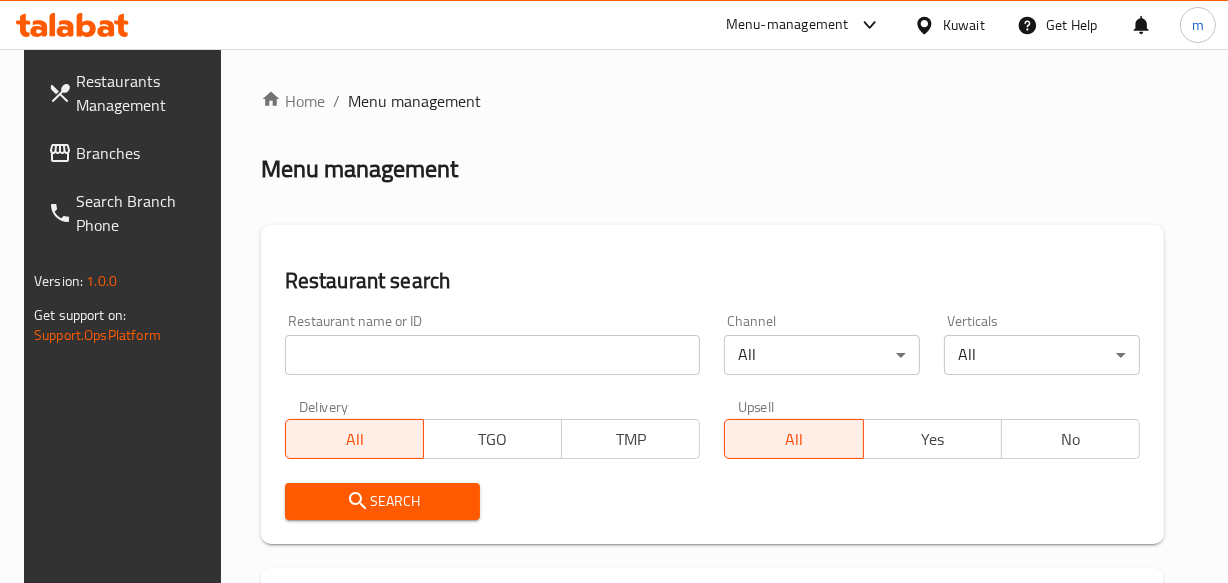 click at bounding box center (493, 355) 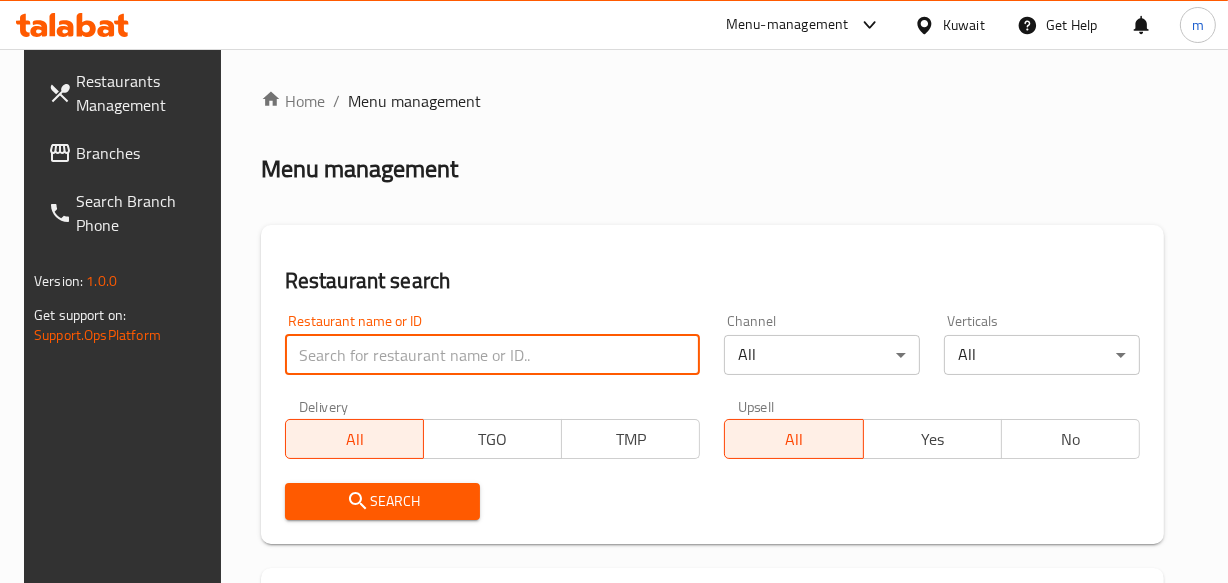 paste on "690155" 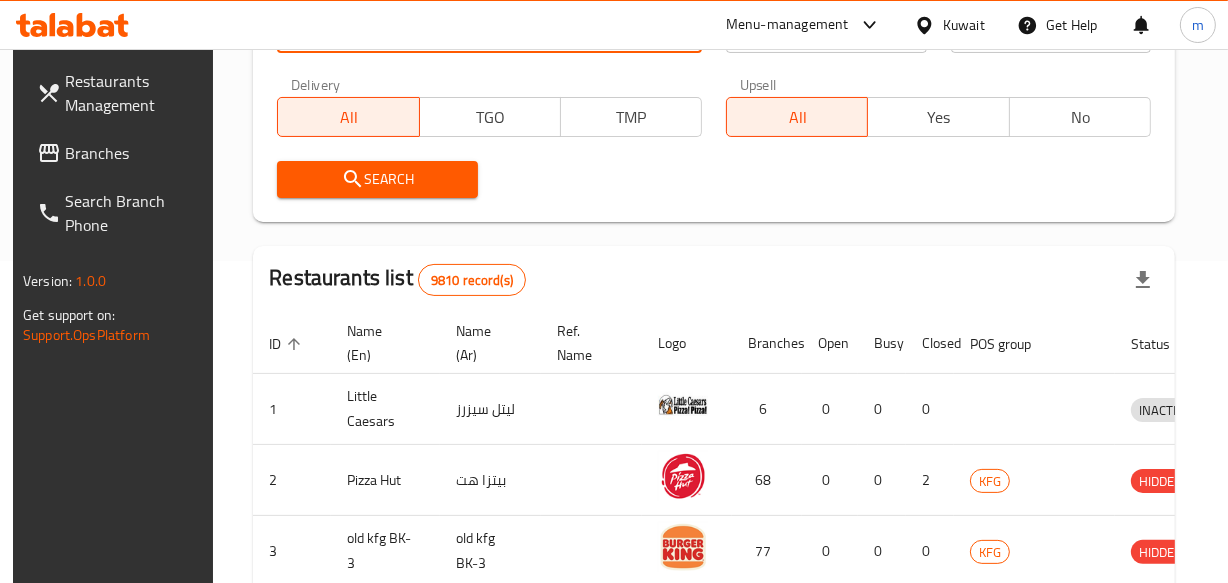 scroll, scrollTop: 363, scrollLeft: 0, axis: vertical 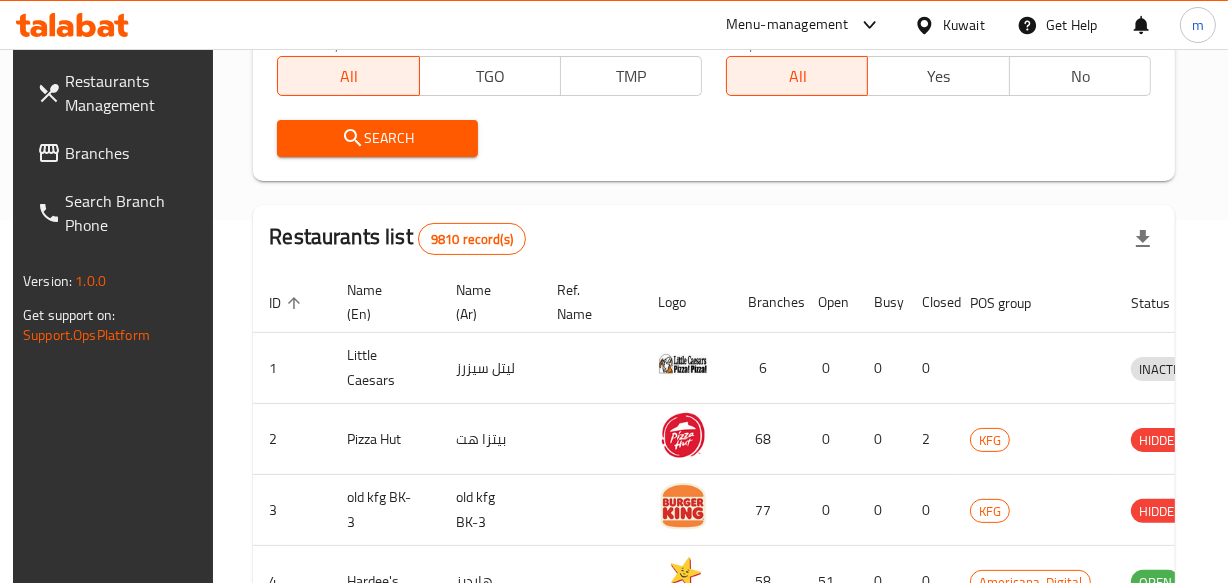 type on "690155" 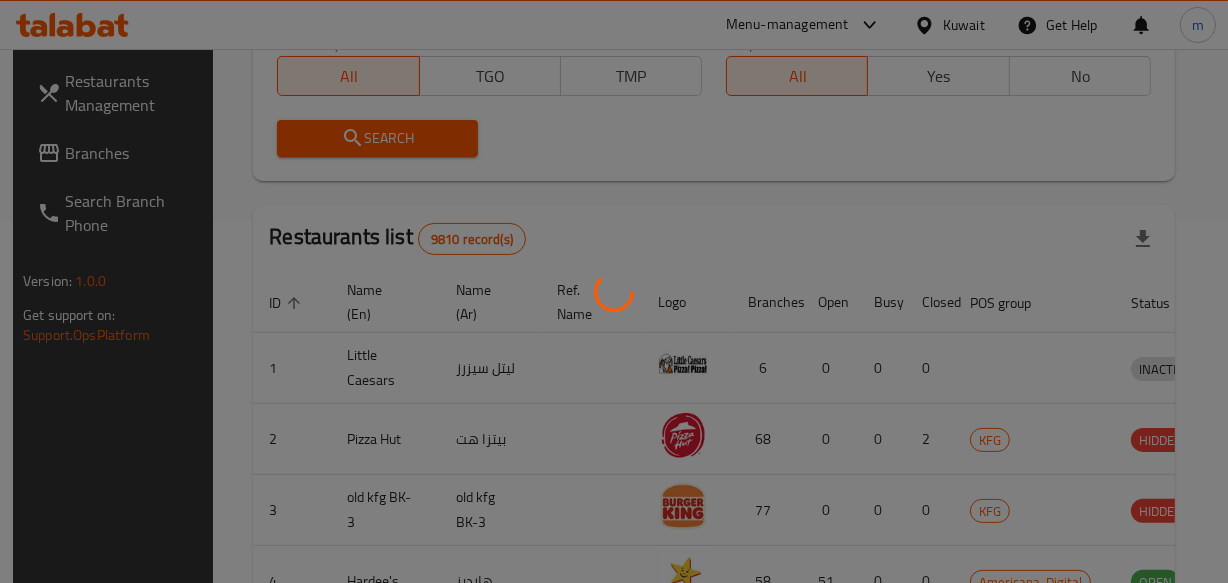 scroll, scrollTop: 323, scrollLeft: 0, axis: vertical 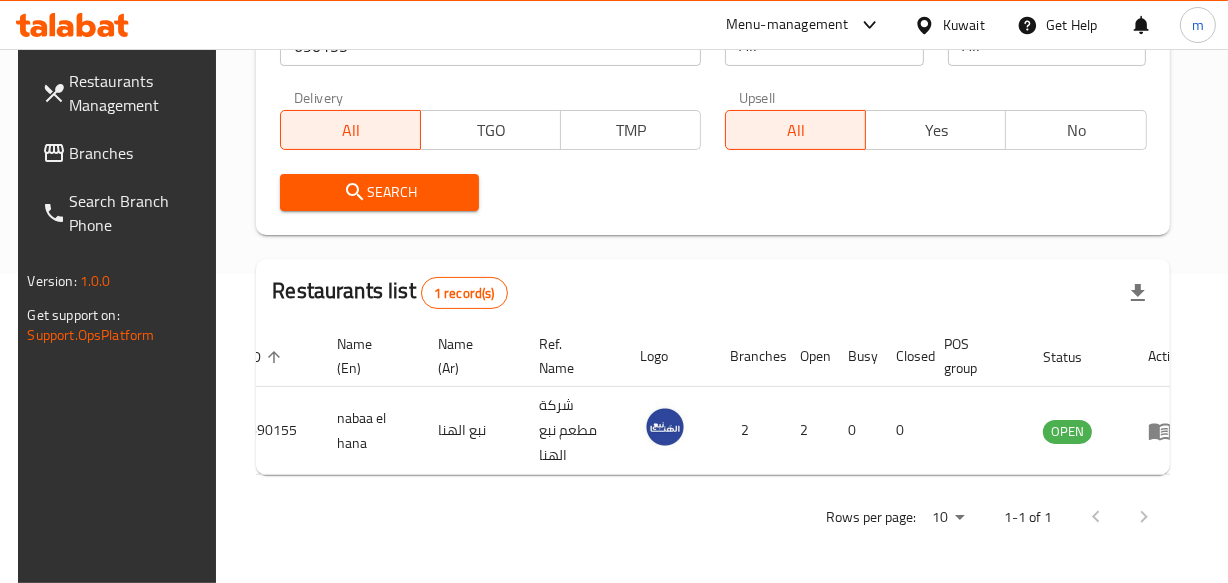 click on "Kuwait" at bounding box center [964, 25] 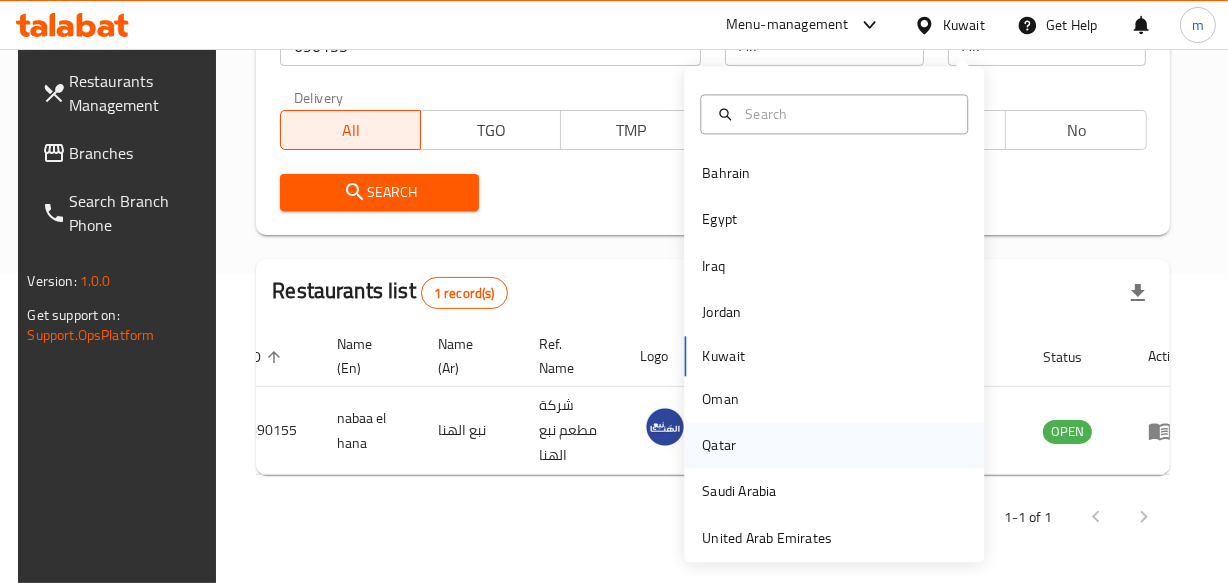 click on "Qatar" at bounding box center [719, 445] 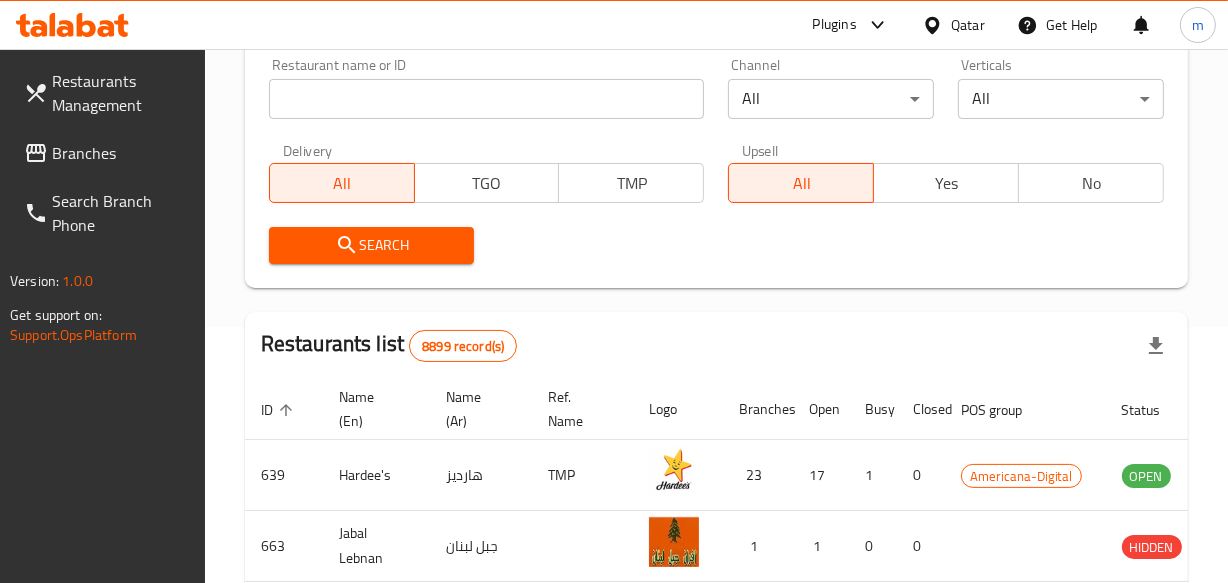 scroll, scrollTop: 323, scrollLeft: 0, axis: vertical 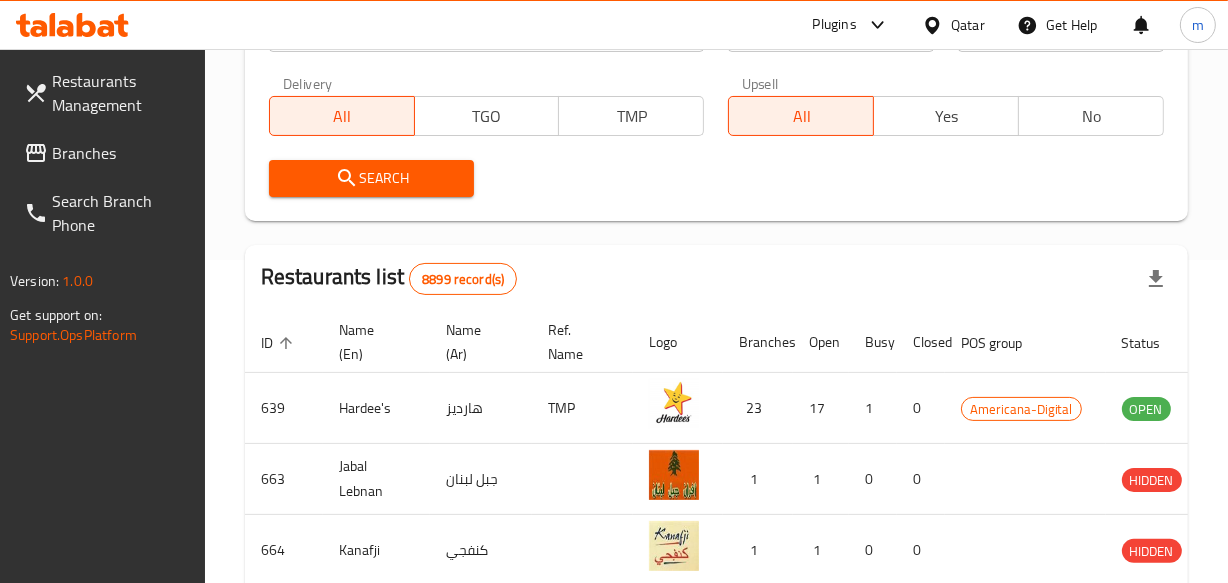 click on "Branches" at bounding box center (120, 153) 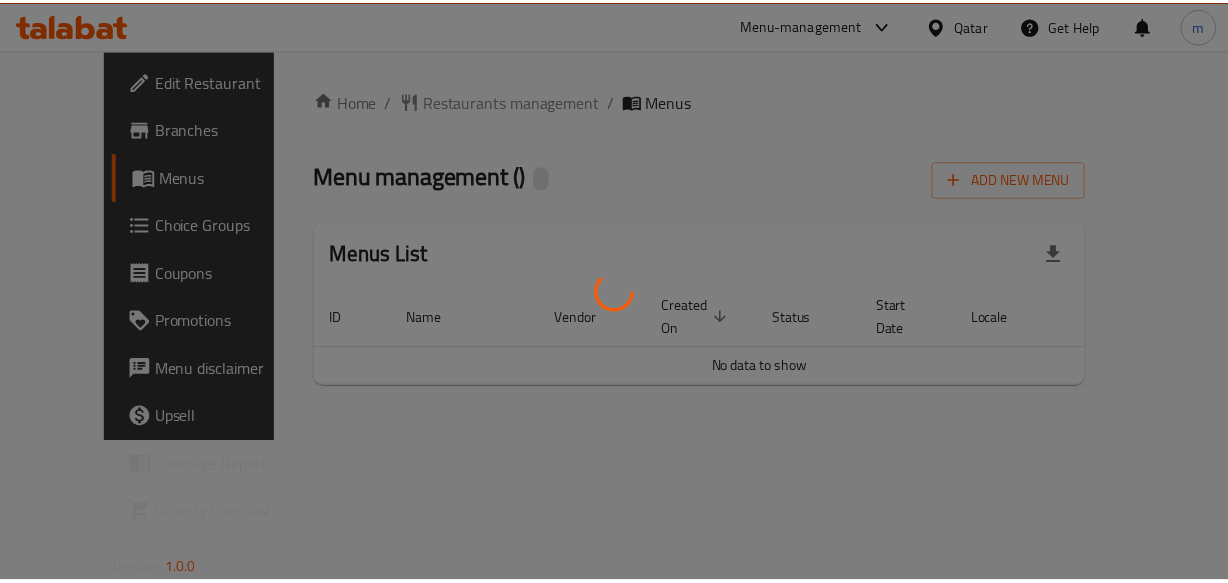 scroll, scrollTop: 0, scrollLeft: 0, axis: both 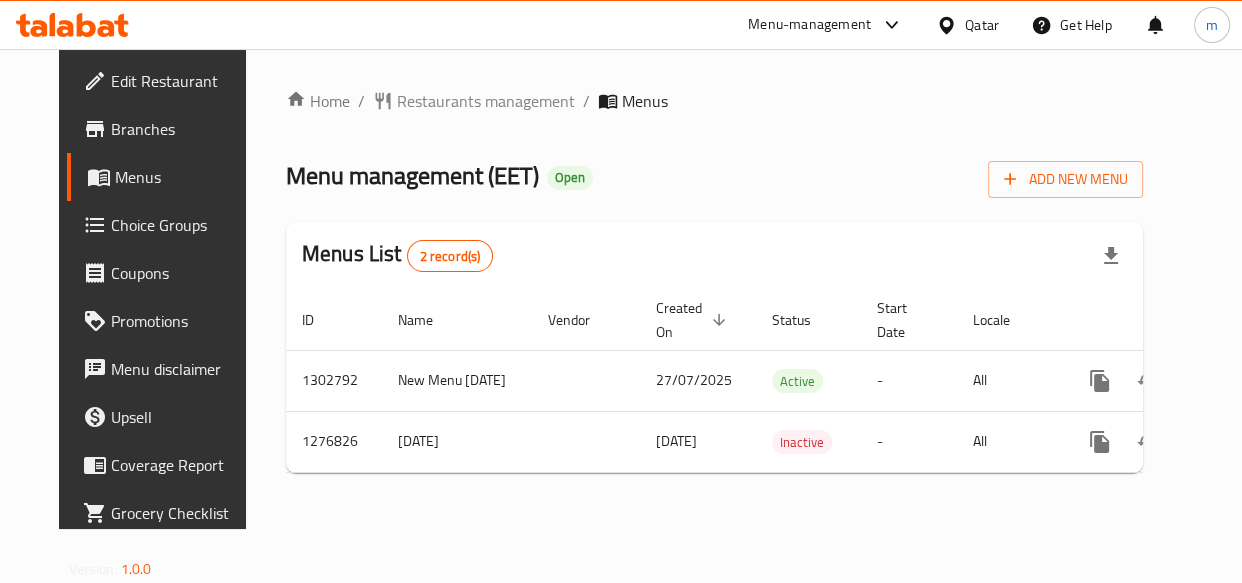 click on "Restaurants management" at bounding box center [486, 101] 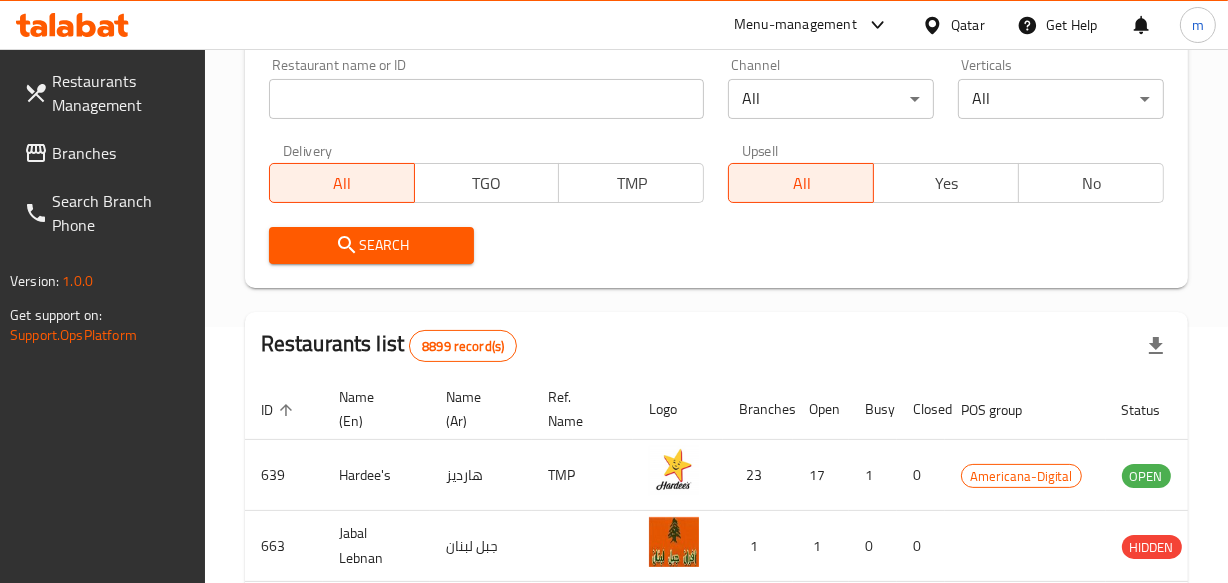 scroll, scrollTop: 0, scrollLeft: 0, axis: both 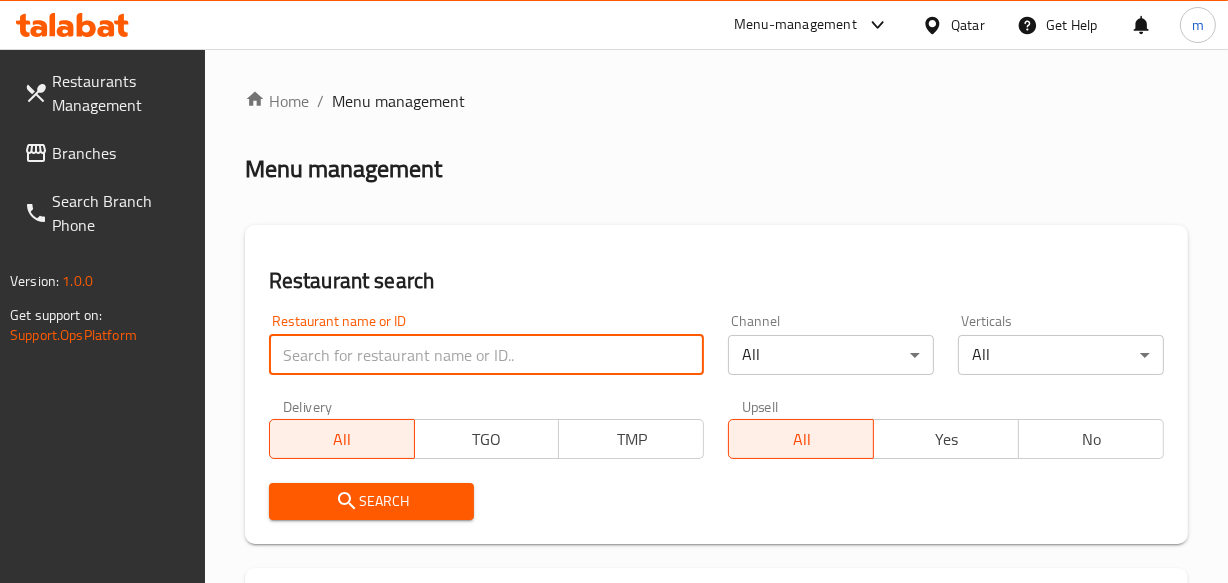 click at bounding box center [487, 355] 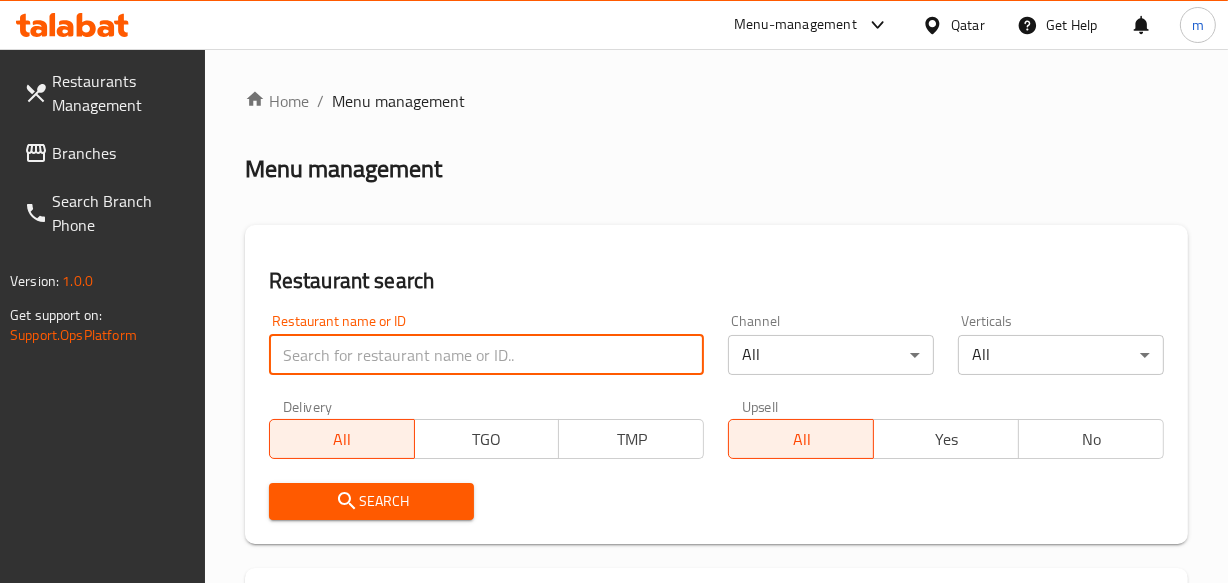 scroll, scrollTop: 181, scrollLeft: 0, axis: vertical 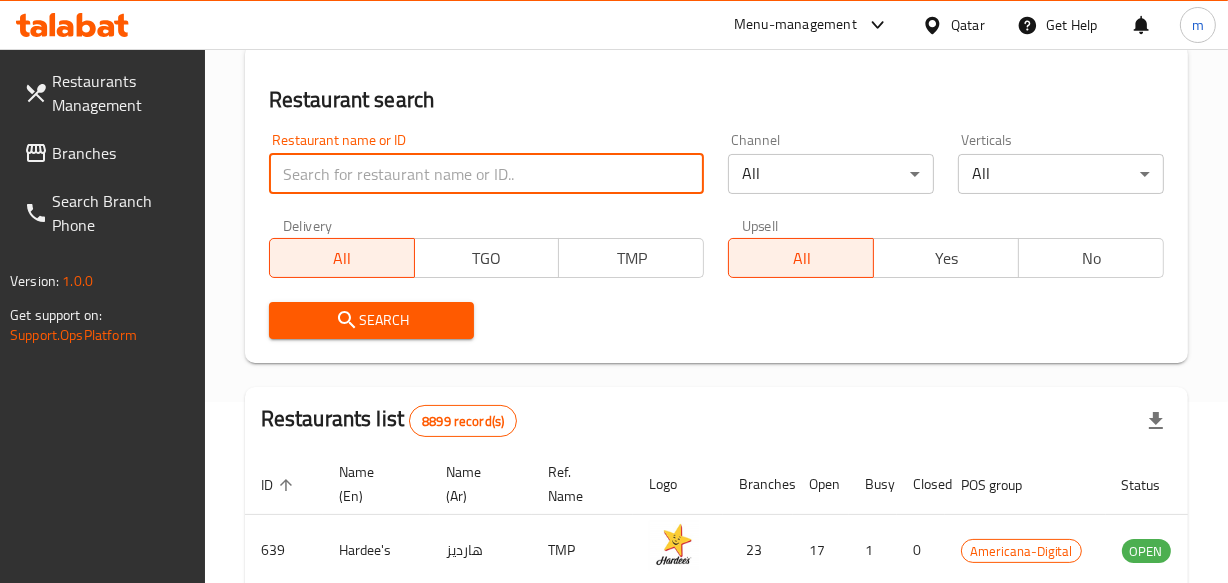 click at bounding box center [487, 174] 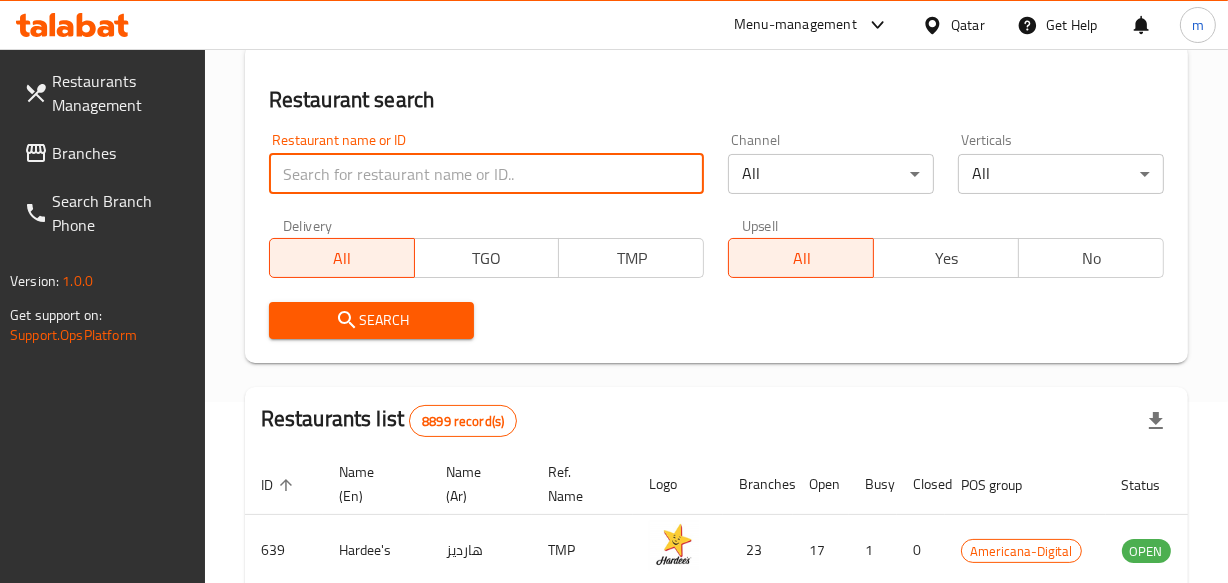 paste on "692094" 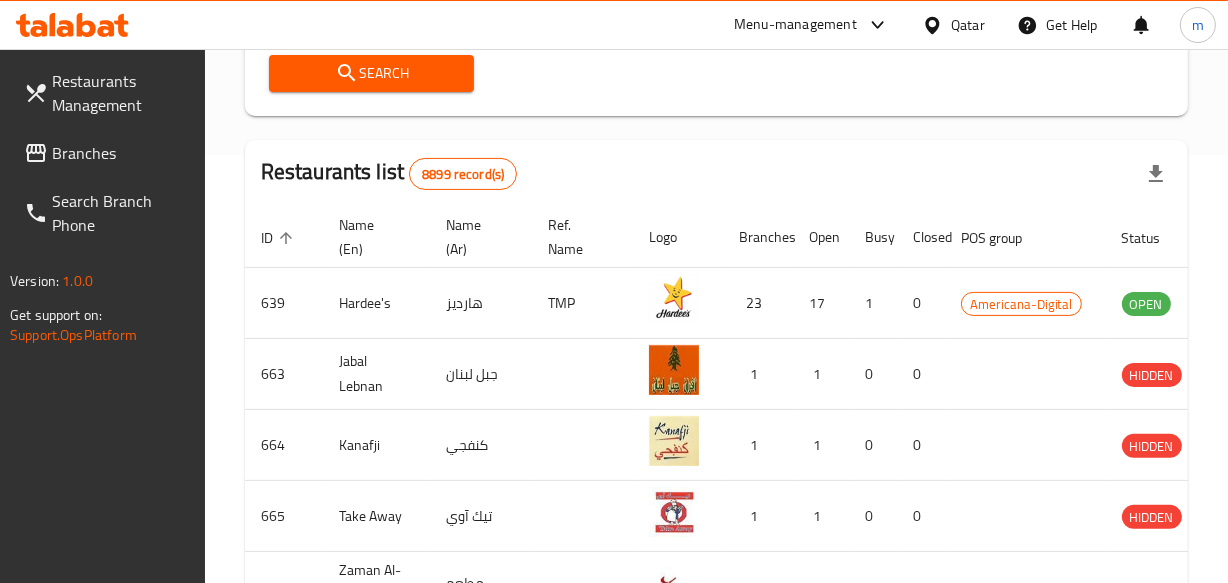 scroll, scrollTop: 454, scrollLeft: 0, axis: vertical 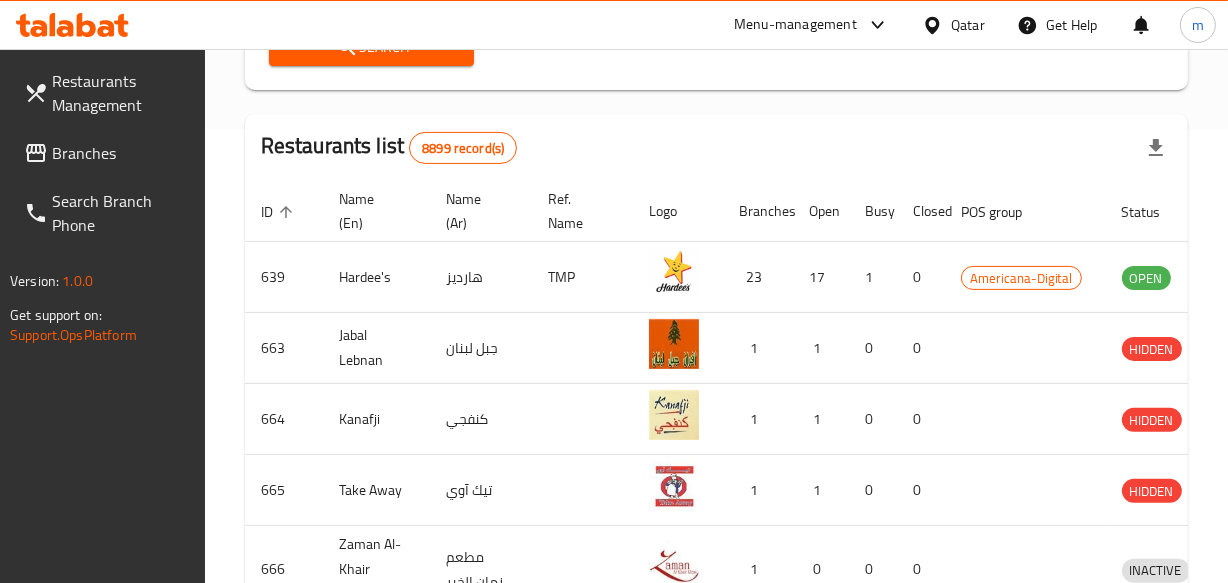 type on "692094" 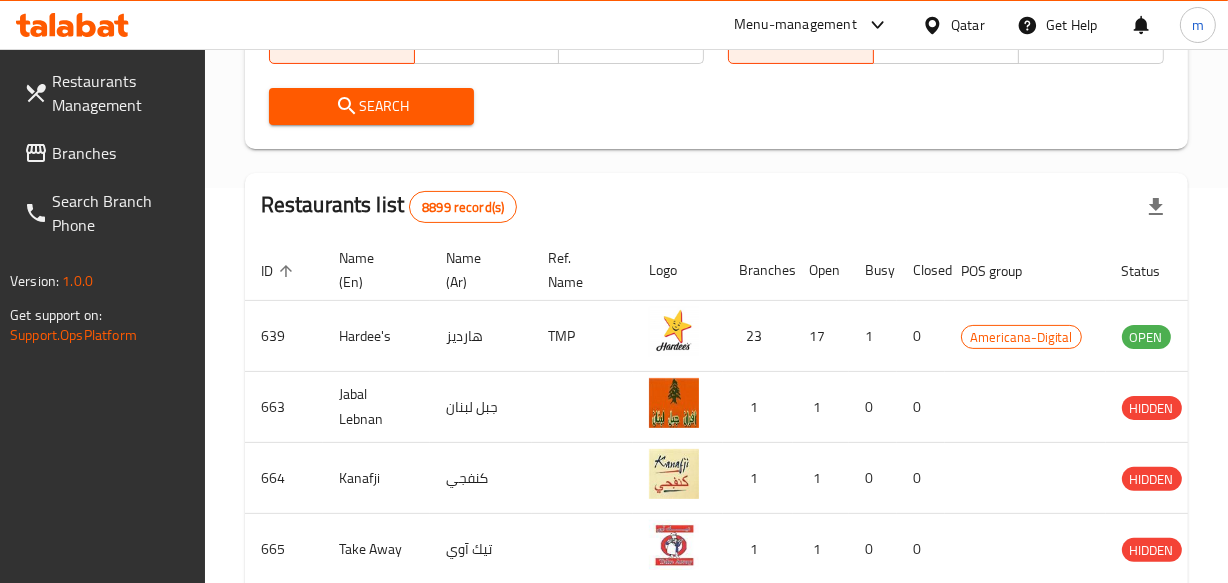 scroll, scrollTop: 363, scrollLeft: 0, axis: vertical 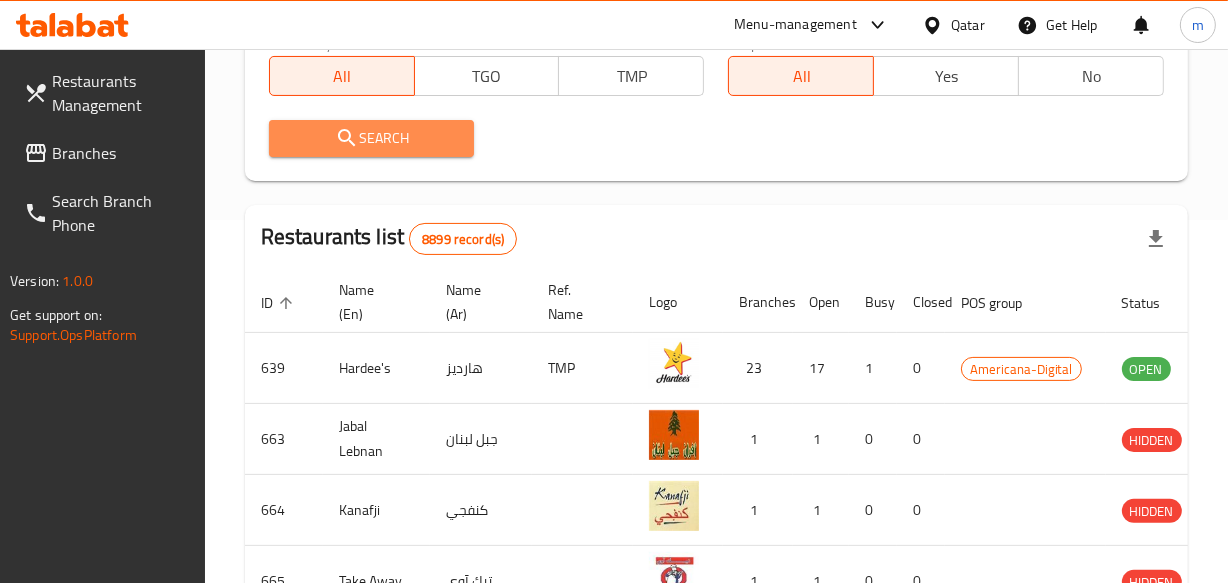 click on "Search" at bounding box center (372, 138) 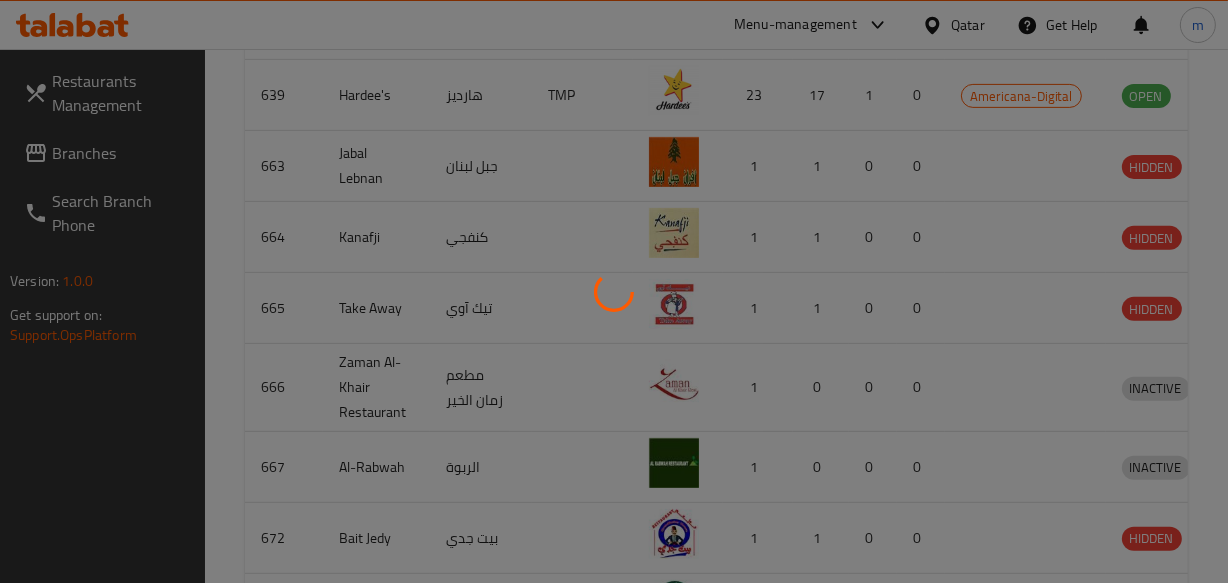 scroll, scrollTop: 306, scrollLeft: 0, axis: vertical 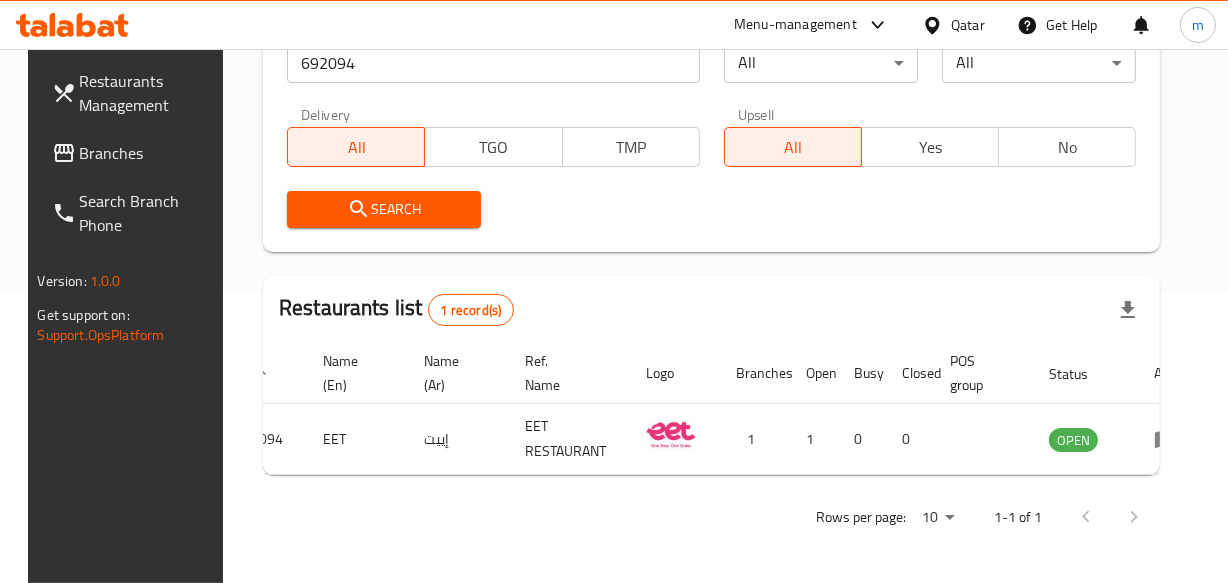 click on "Qatar" at bounding box center (968, 25) 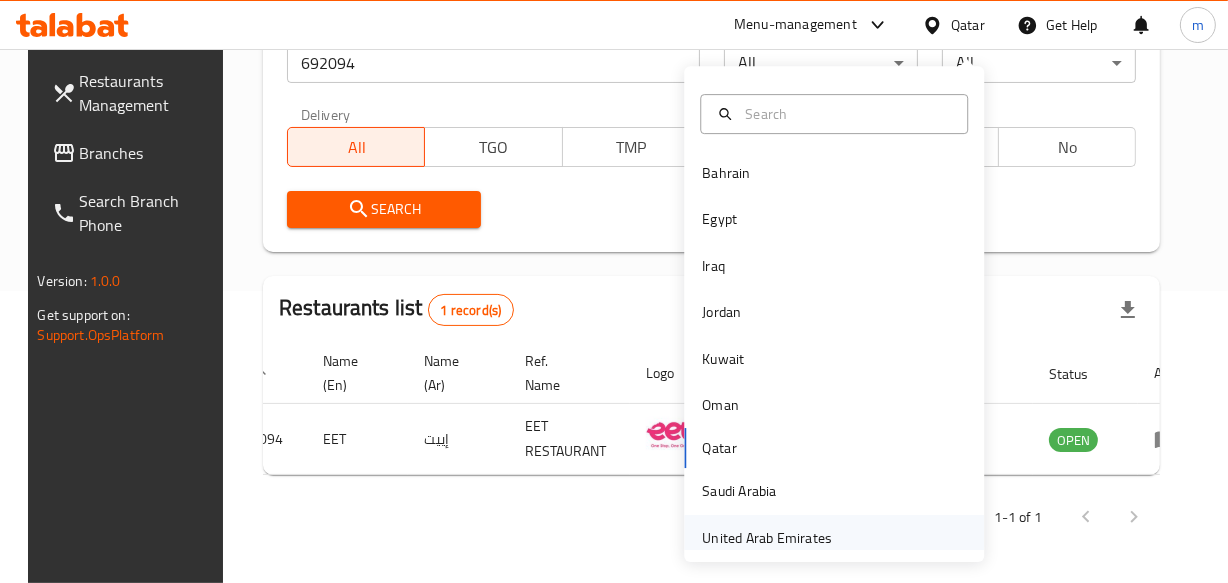 click on "United Arab Emirates" at bounding box center [767, 538] 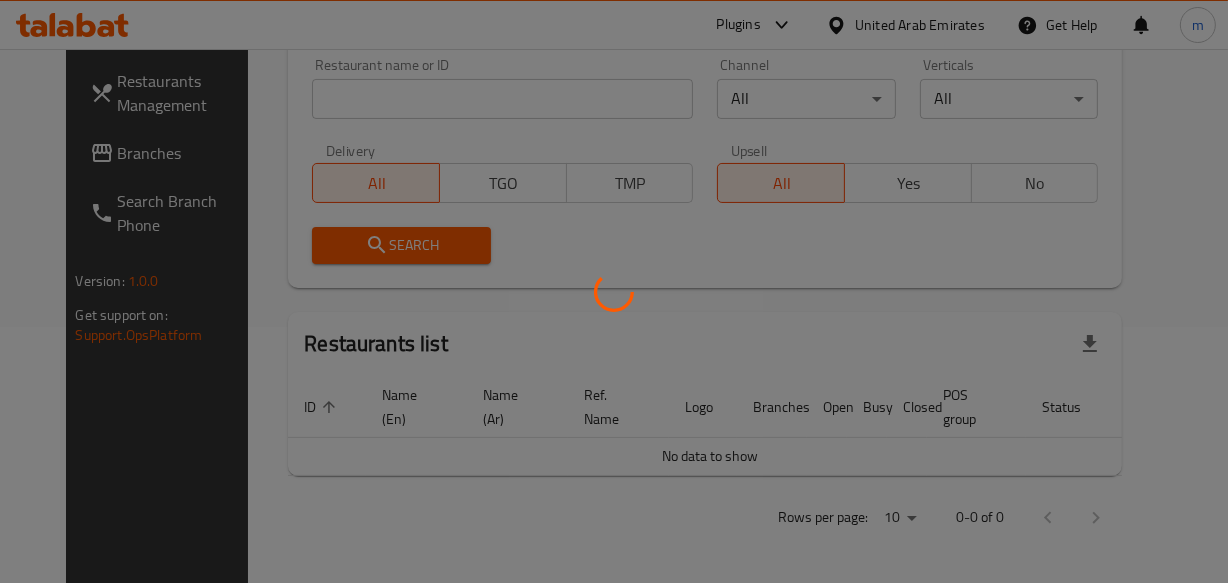 scroll, scrollTop: 306, scrollLeft: 0, axis: vertical 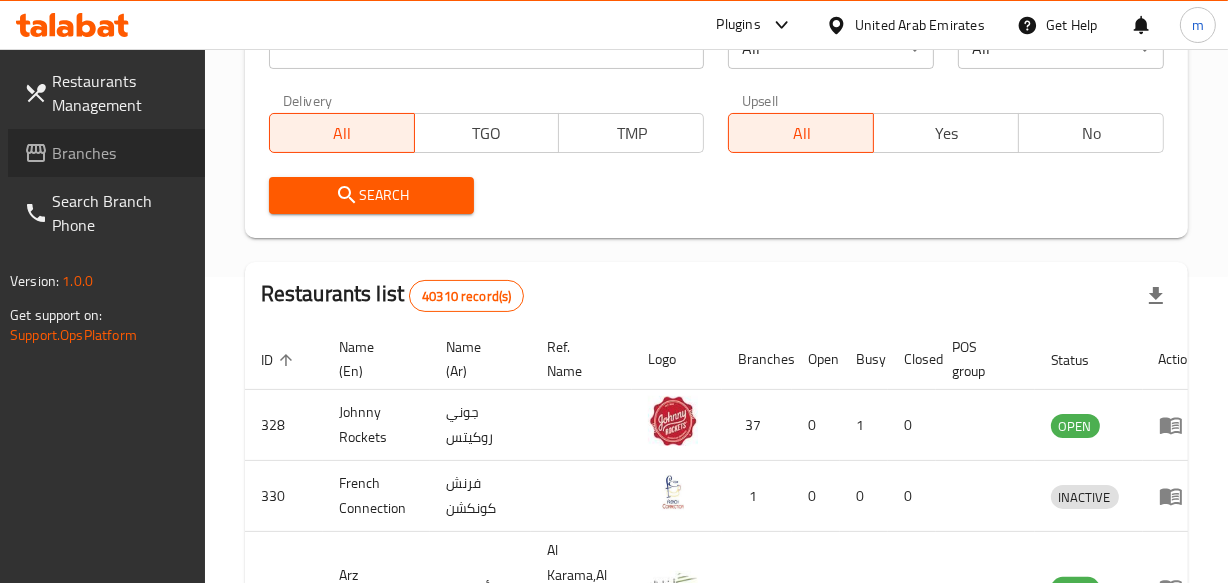 click on "Branches" at bounding box center (120, 153) 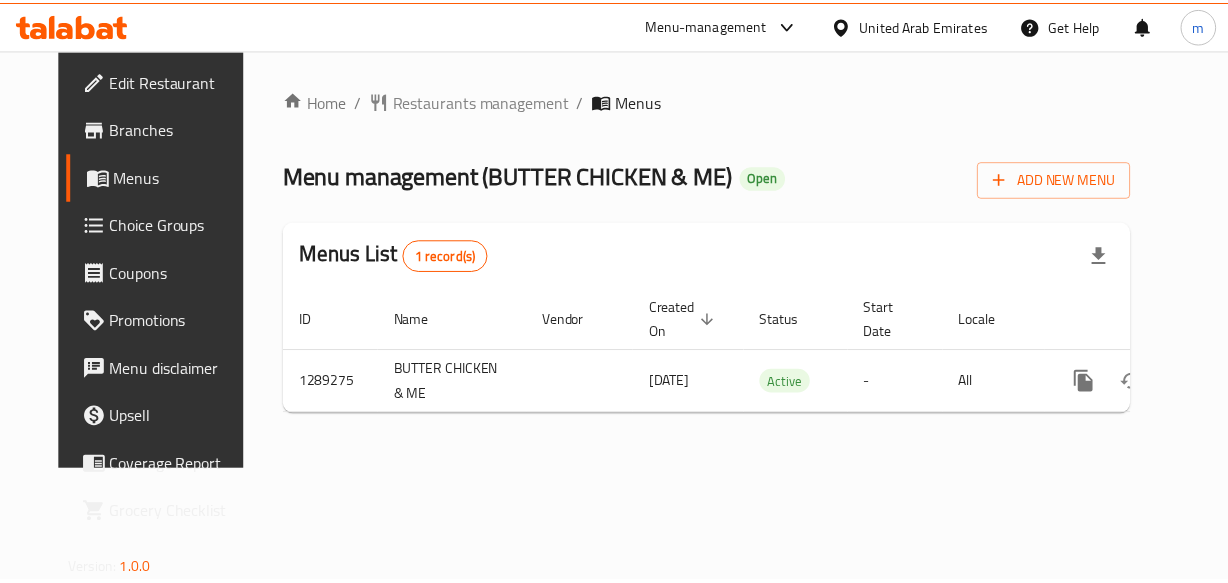 scroll, scrollTop: 0, scrollLeft: 0, axis: both 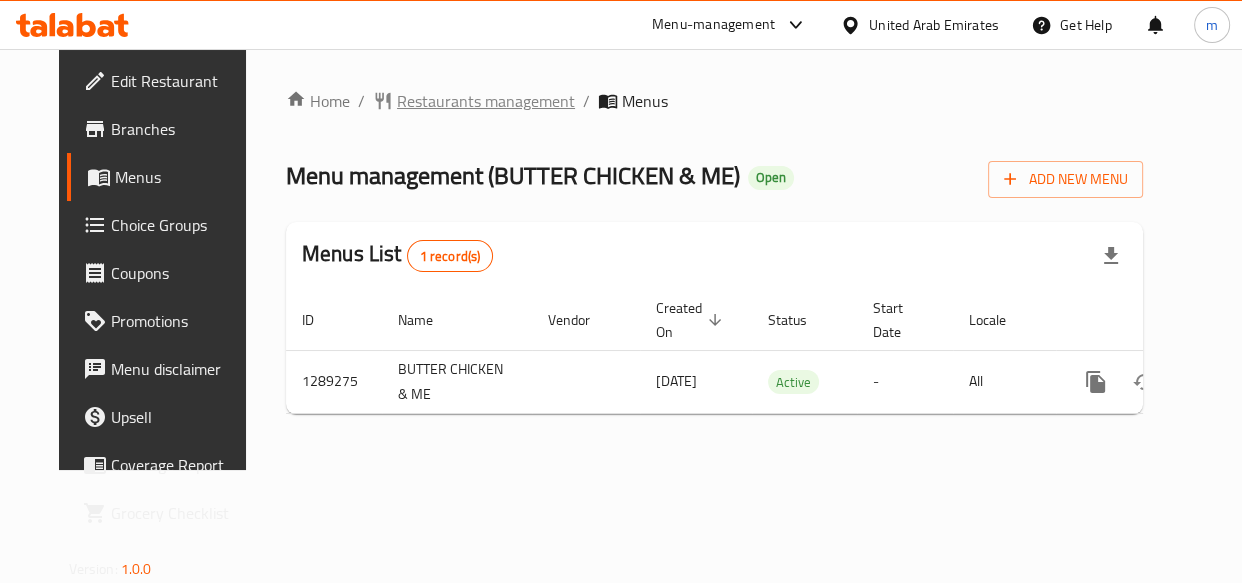 click on "Restaurants management" at bounding box center [486, 101] 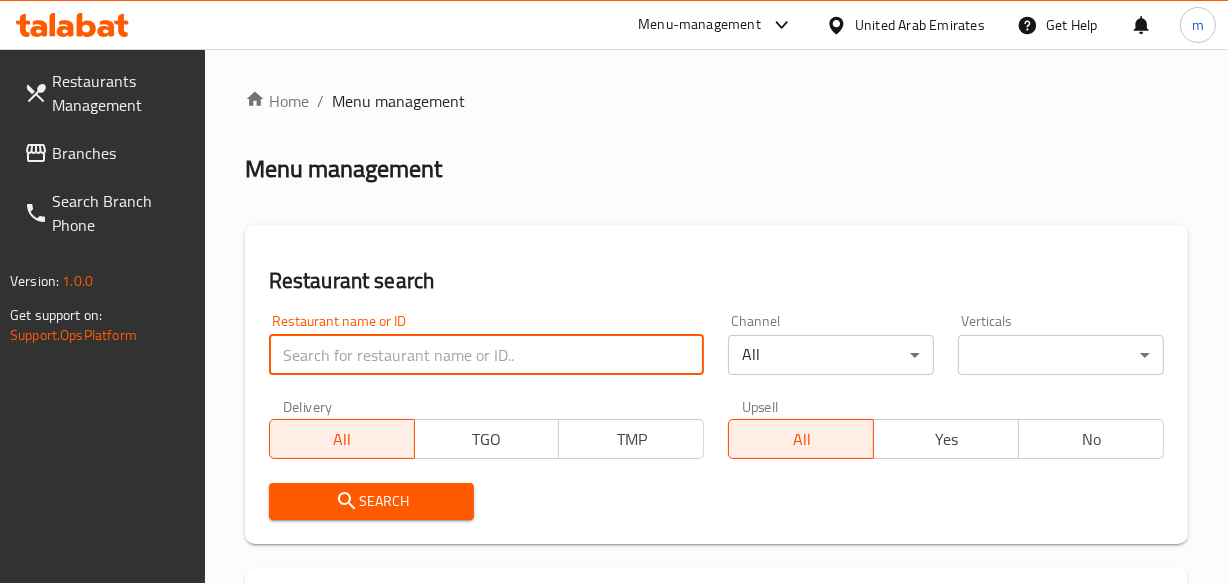 click at bounding box center [487, 355] 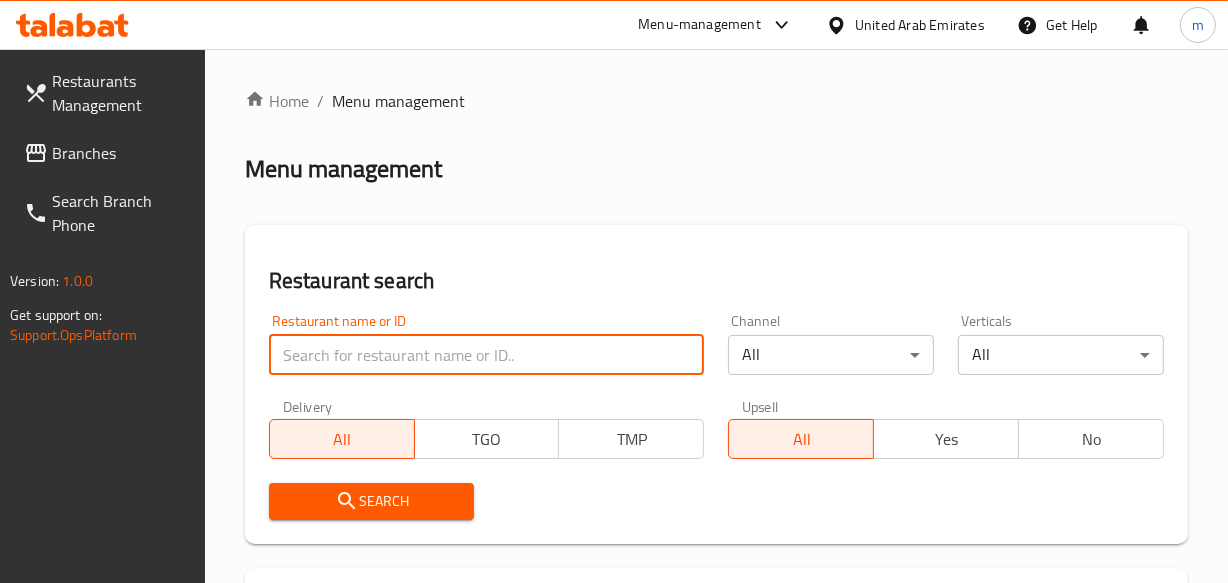 paste on "697614" 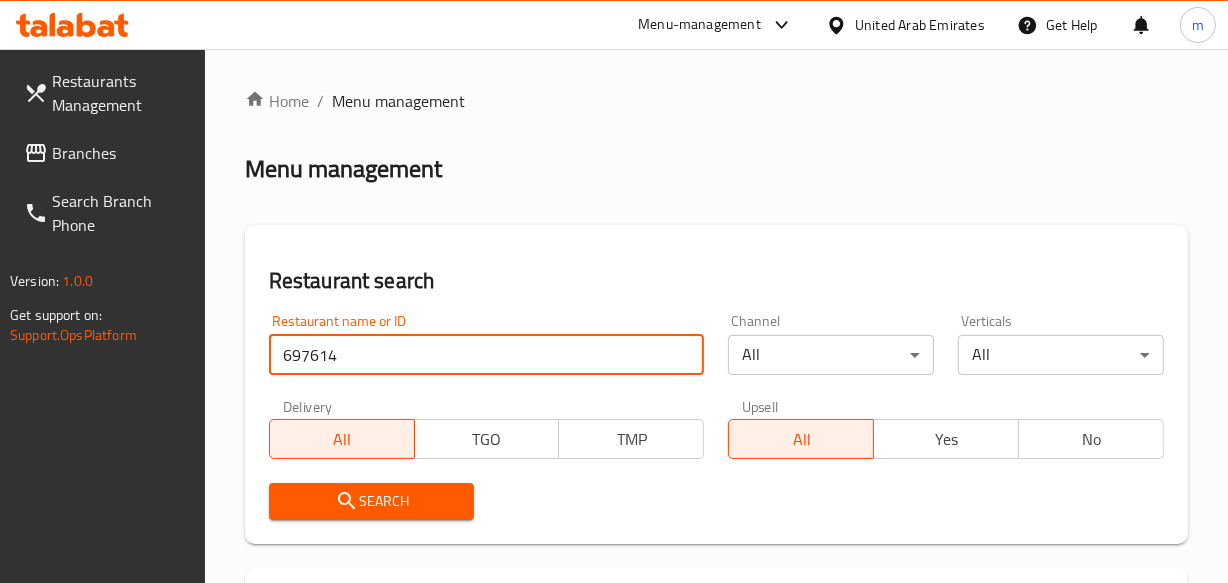 type on "697614" 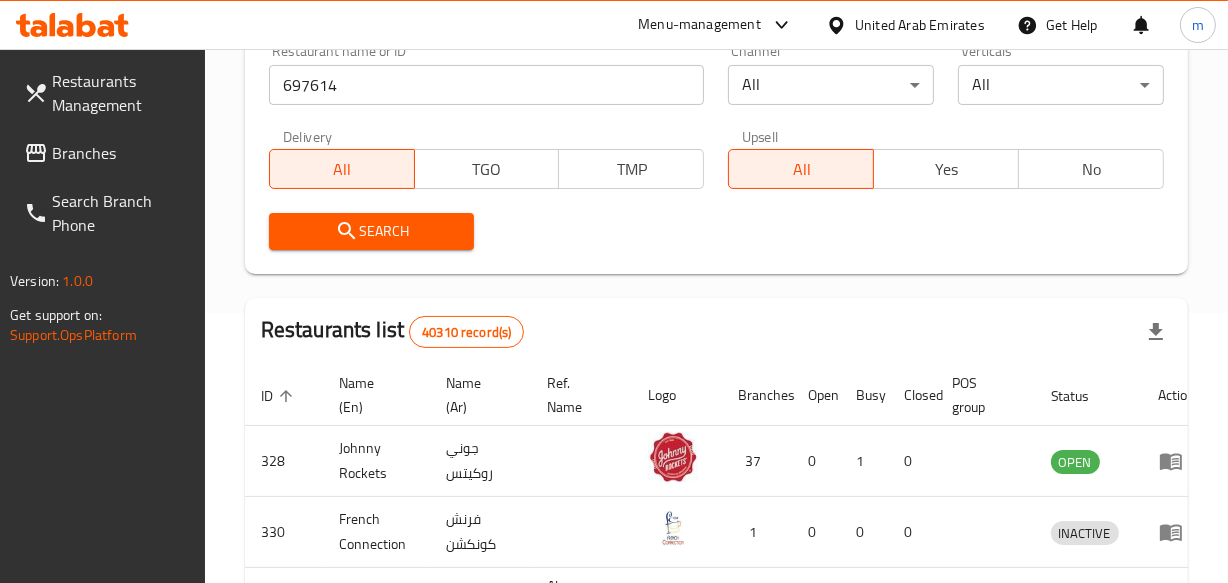 scroll, scrollTop: 272, scrollLeft: 0, axis: vertical 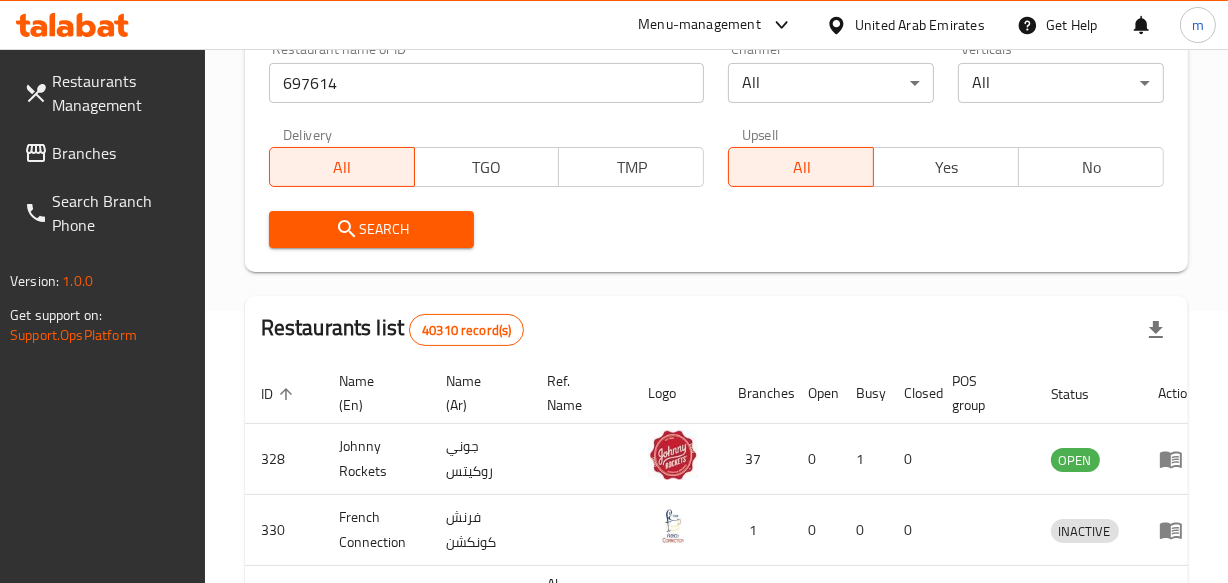click on "Search" at bounding box center [372, 229] 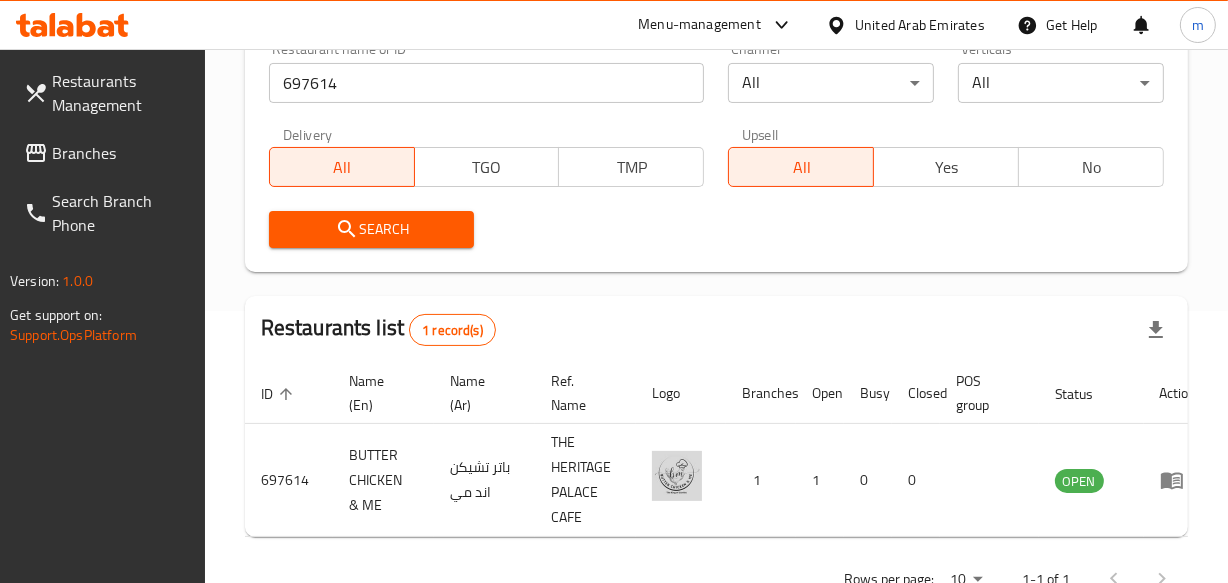 click on "Branches" at bounding box center [120, 153] 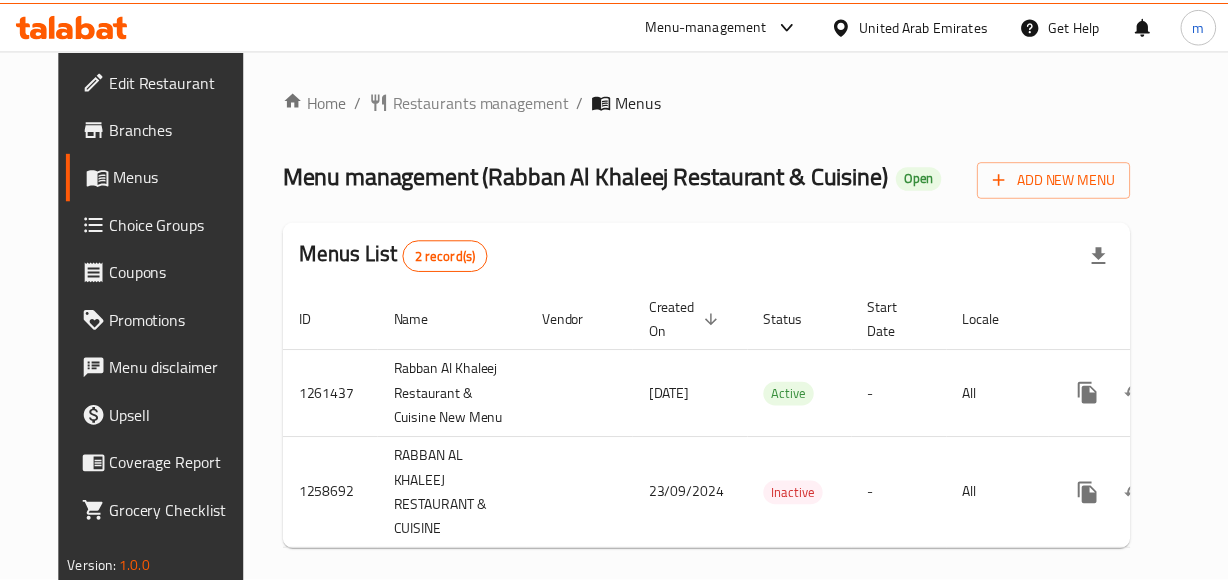 scroll, scrollTop: 0, scrollLeft: 0, axis: both 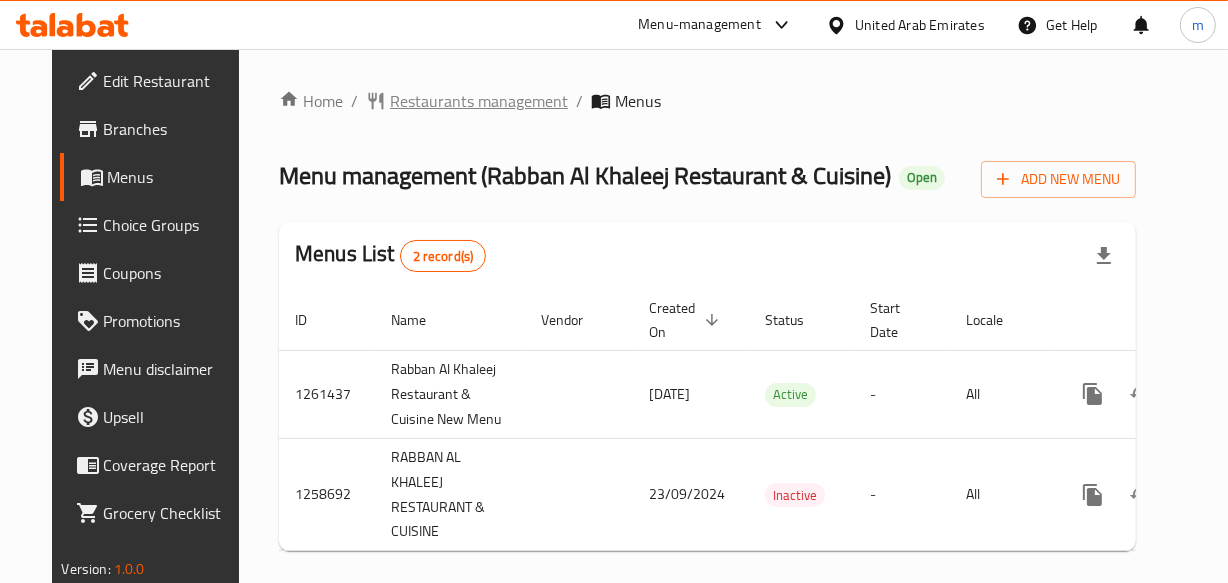 click on "Restaurants management" at bounding box center (479, 101) 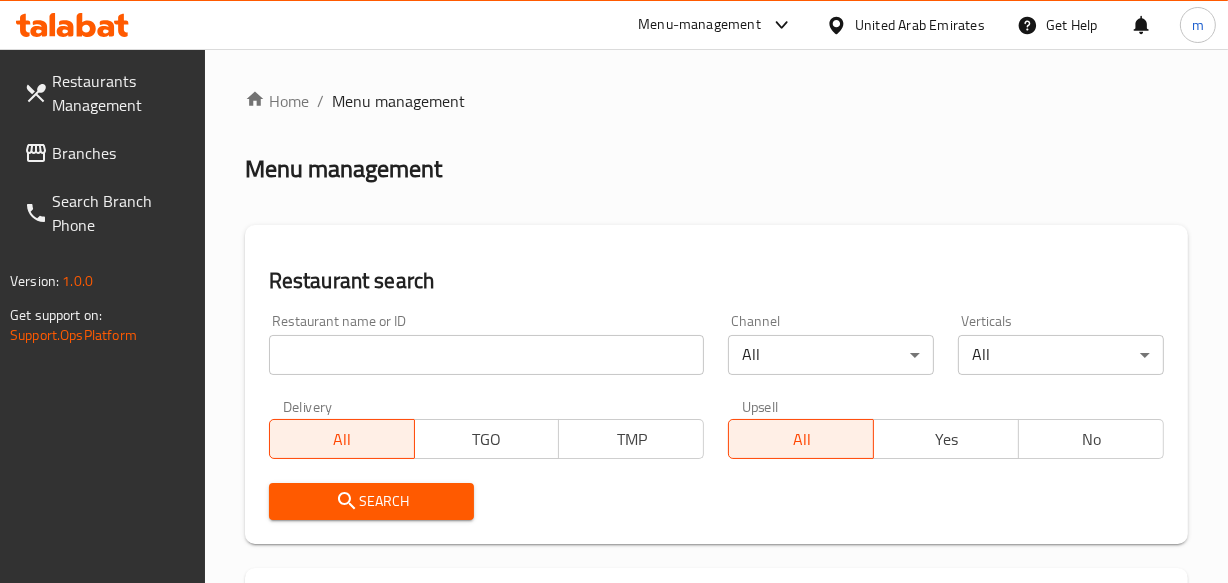 click at bounding box center [487, 355] 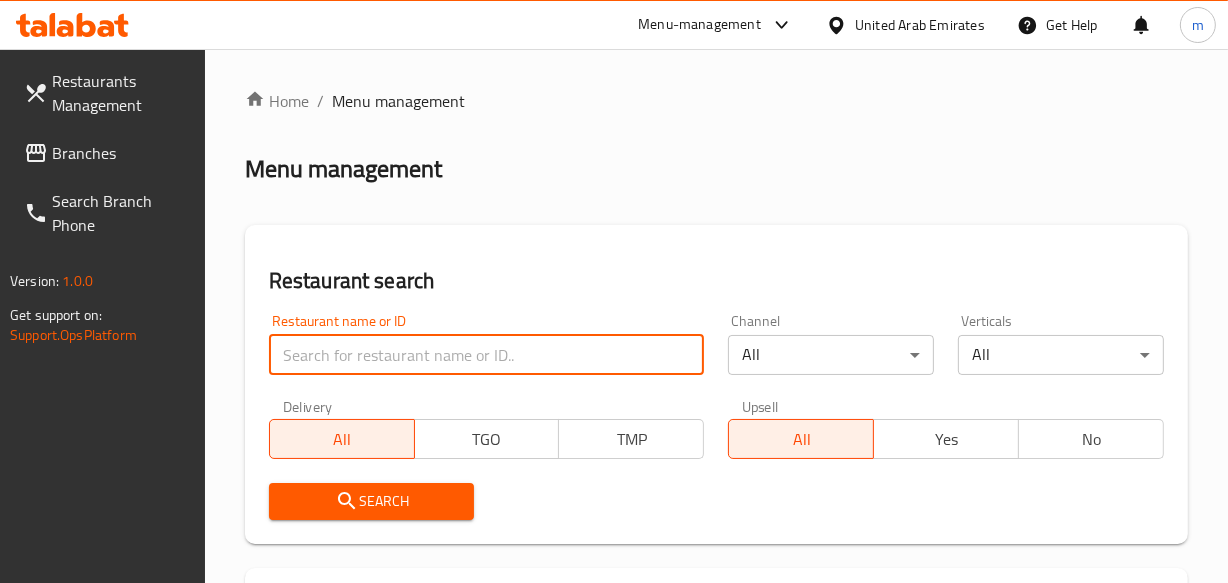 paste on "684106" 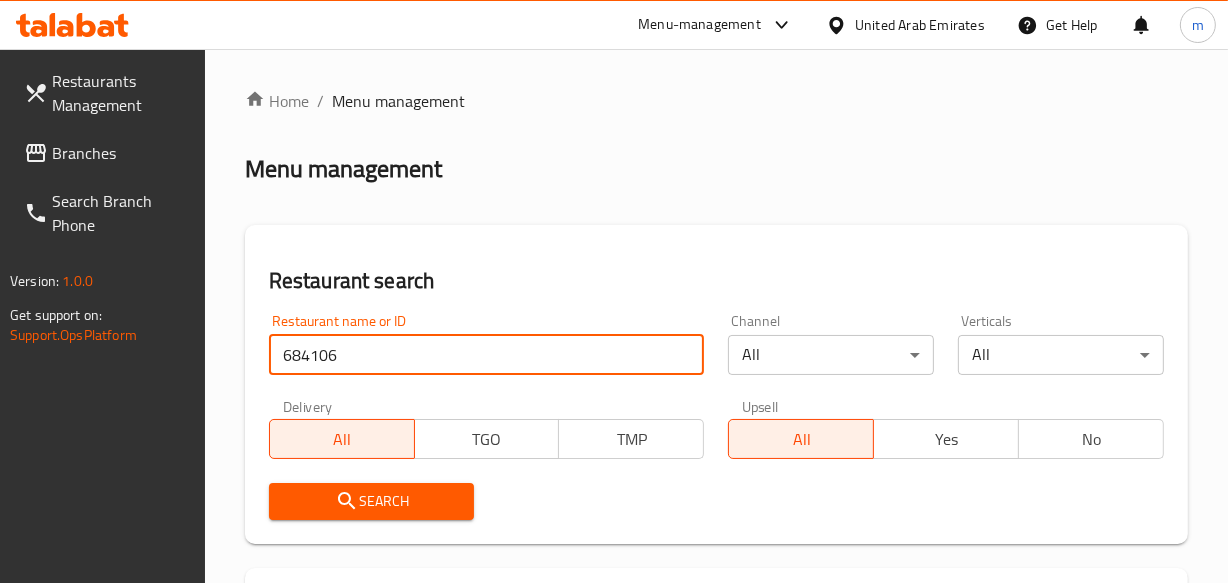 type on "684106" 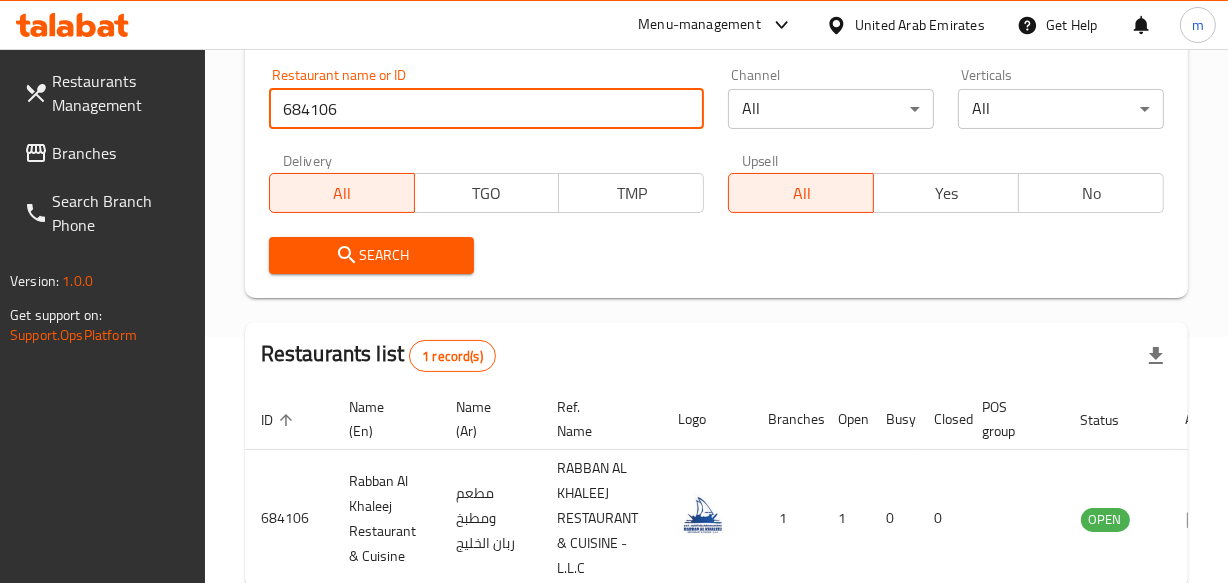 scroll, scrollTop: 272, scrollLeft: 0, axis: vertical 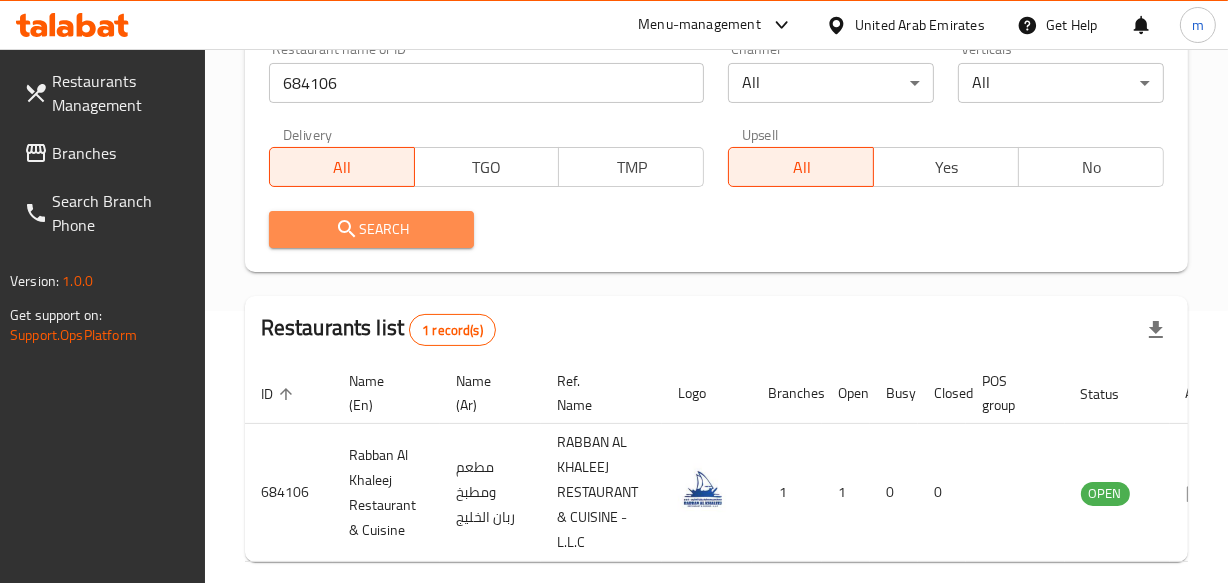 click on "Search" at bounding box center [372, 229] 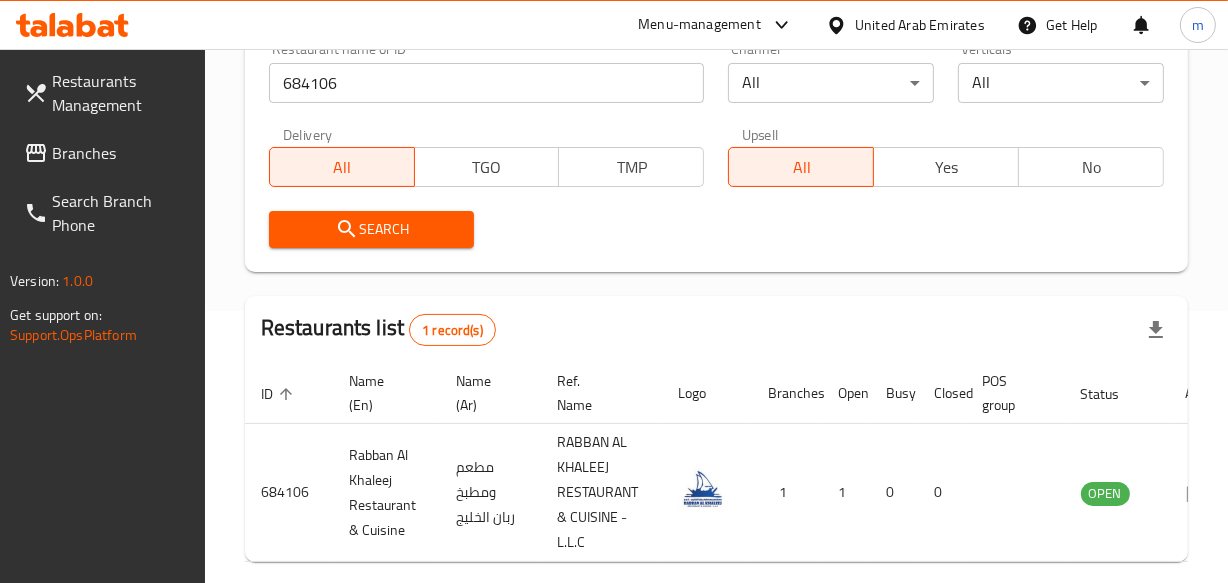 scroll, scrollTop: 0, scrollLeft: 49, axis: horizontal 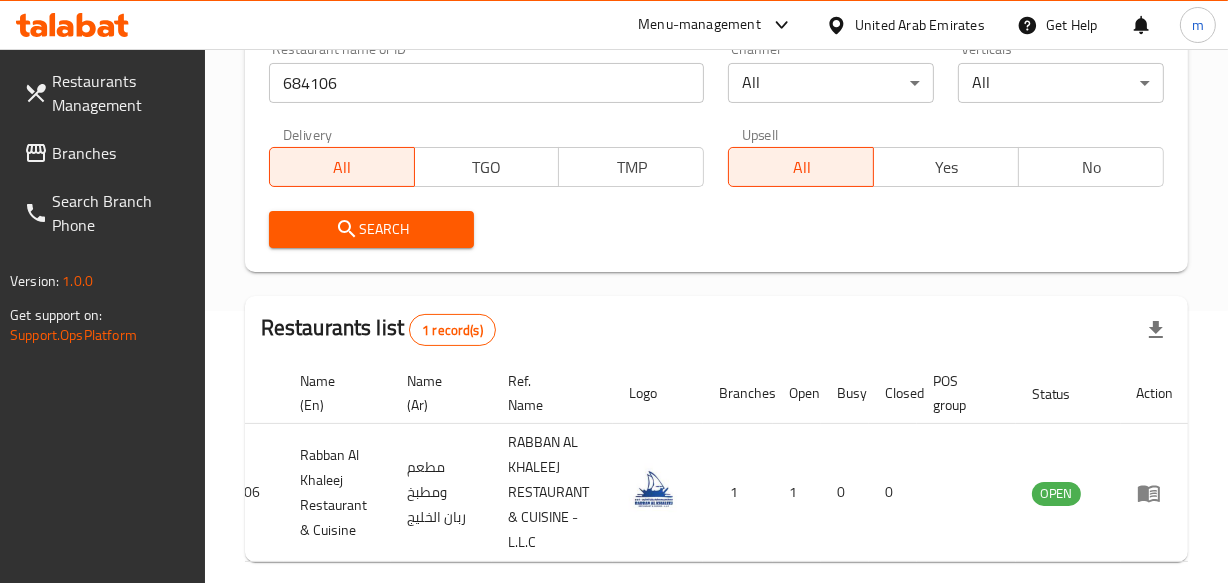 click on "United Arab Emirates" at bounding box center (920, 25) 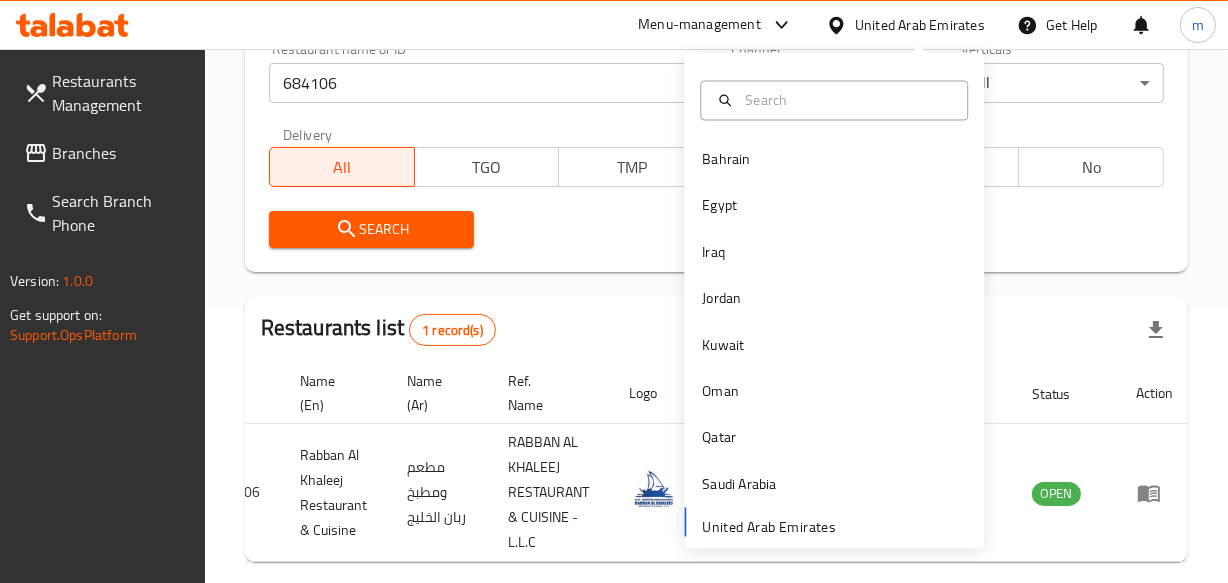click on "Home / Menu management Menu management Restaurant search Restaurant name or ID 684106 Restaurant name or ID Channel All ​ Verticals All ​ Delivery All TGO TMP Upsell All Yes No   Search Restaurants list   1 record(s) ID sorted ascending Name (En) Name (Ar) Ref. Name Logo Branches Open Busy Closed POS group Status Action 684106 Rabban Al Khaleej Restaurant & Cuisine مطعم ومطبخ ربان الخليج RABBAN AL KHALEEJ RESTAURANT & CUISINE - L.L.C 1 1 0 0 OPEN Rows per page: 10 1-1 of 1" at bounding box center [716, 223] 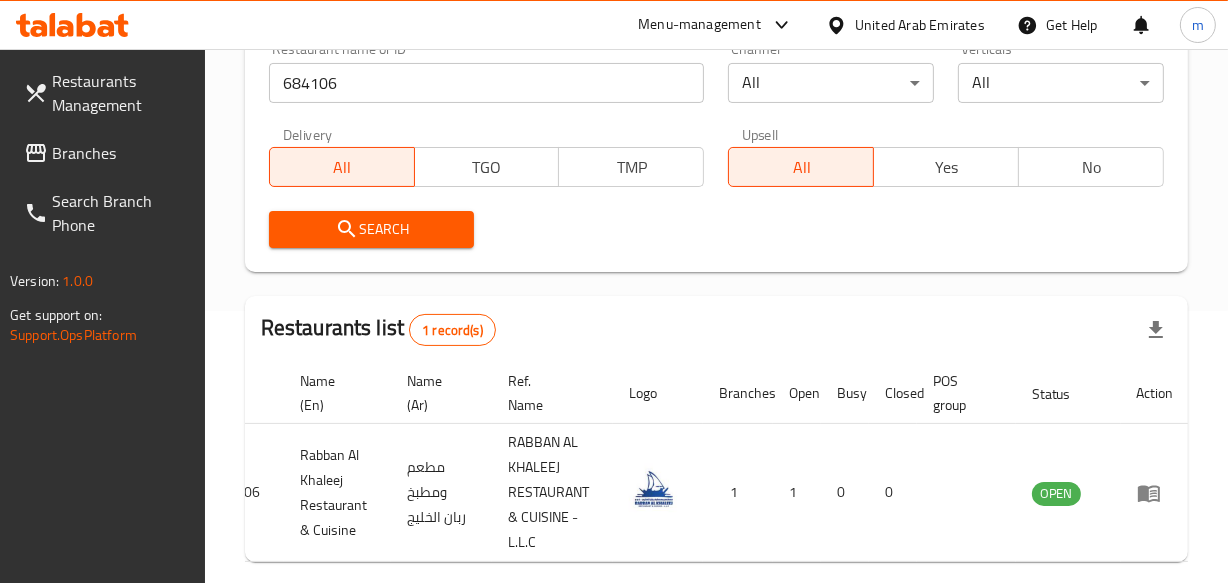 click on "Branches" at bounding box center [120, 153] 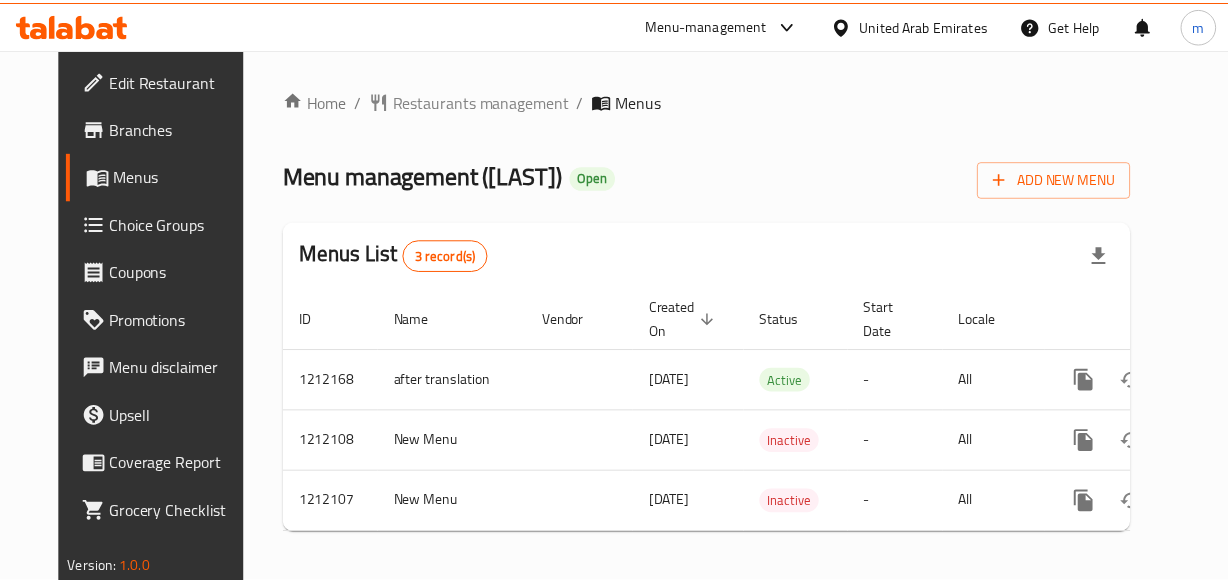 scroll, scrollTop: 0, scrollLeft: 0, axis: both 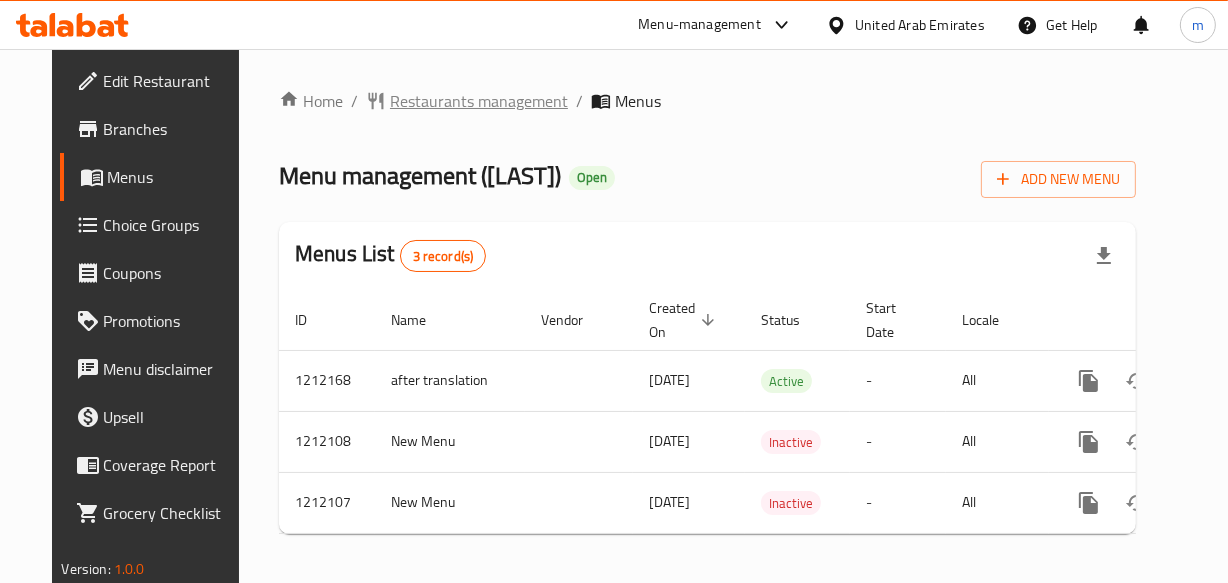 click on "Restaurants management" at bounding box center [479, 101] 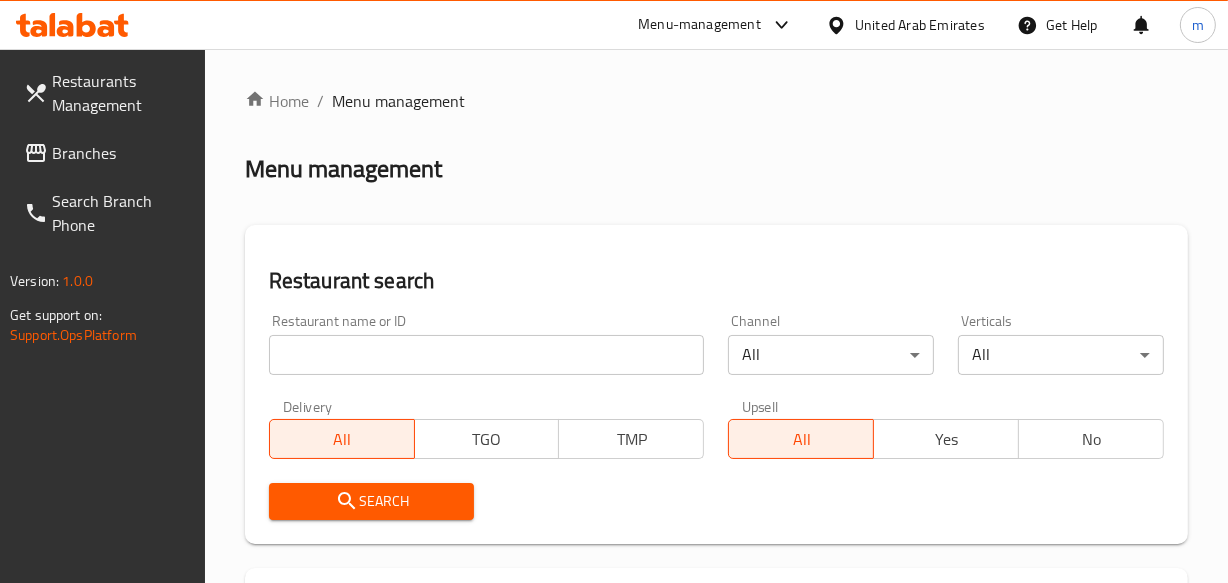 click at bounding box center [487, 355] 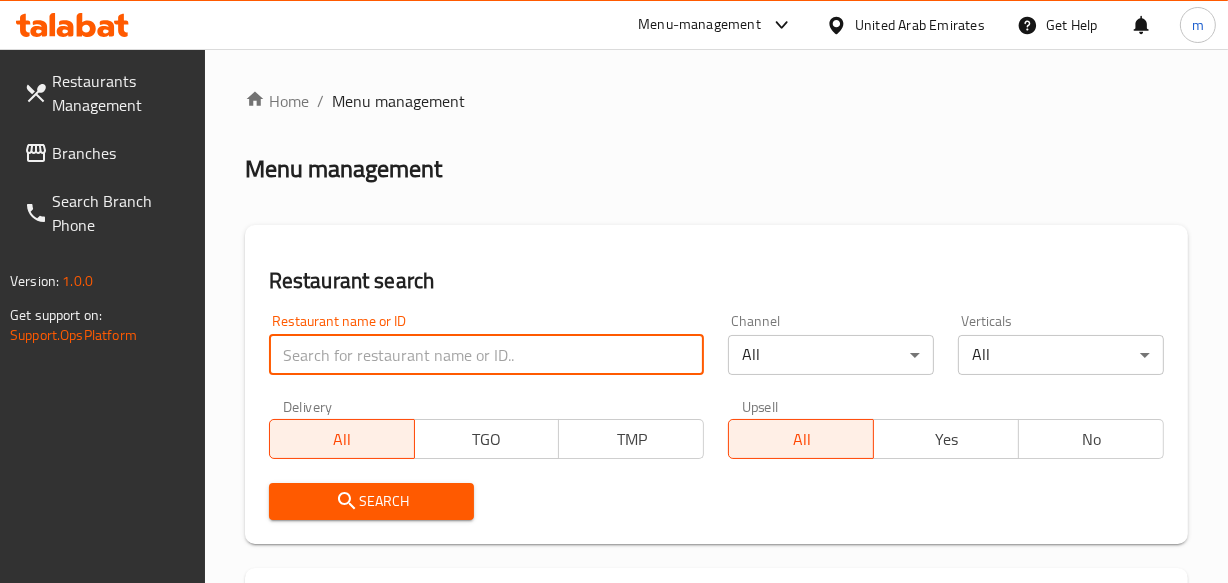 paste on "671457" 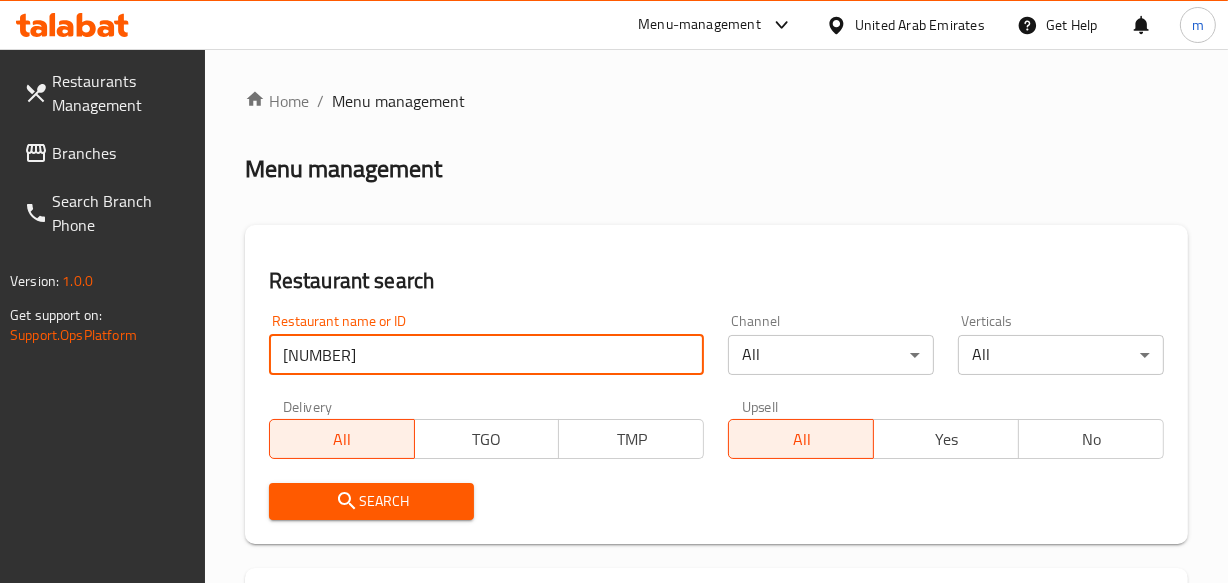 type on "671457" 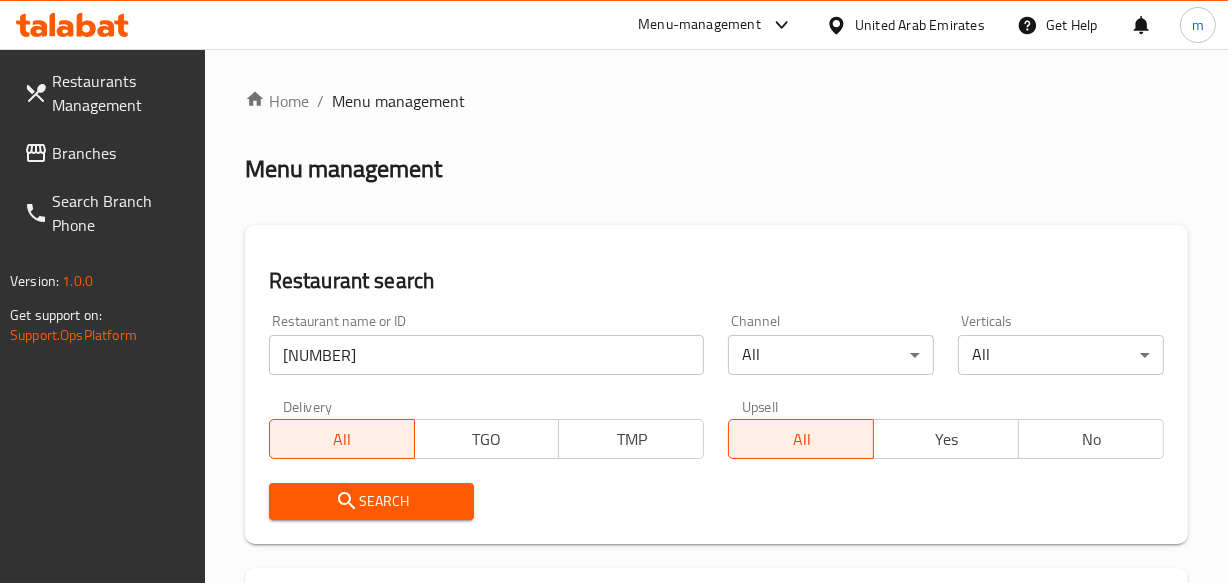 drag, startPoint x: 371, startPoint y: 507, endPoint x: 429, endPoint y: 464, distance: 72.20111 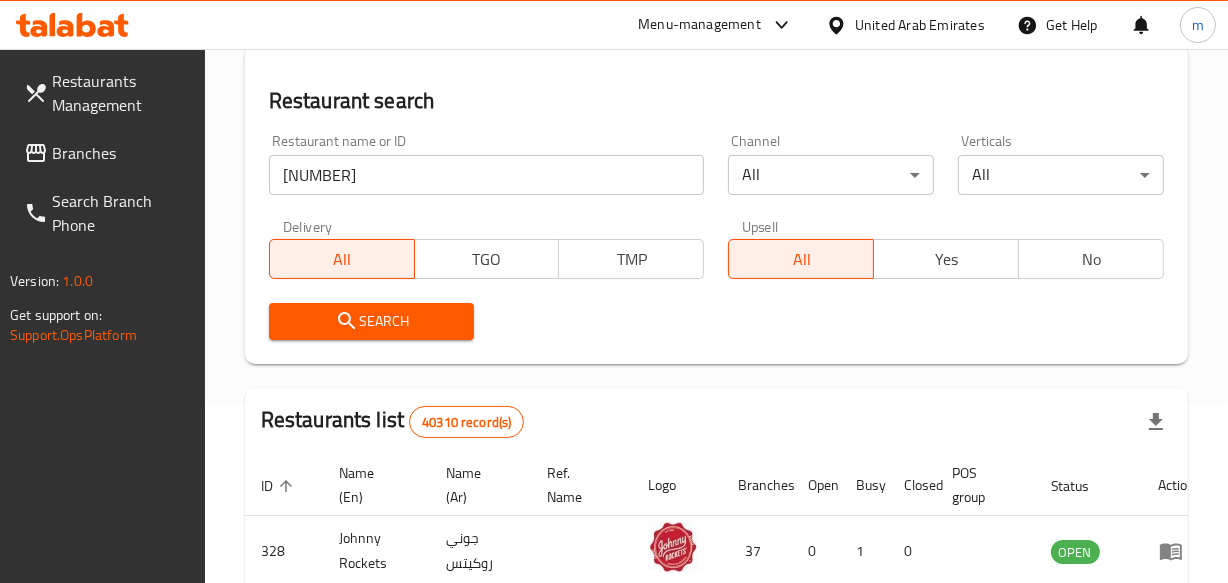 scroll, scrollTop: 181, scrollLeft: 0, axis: vertical 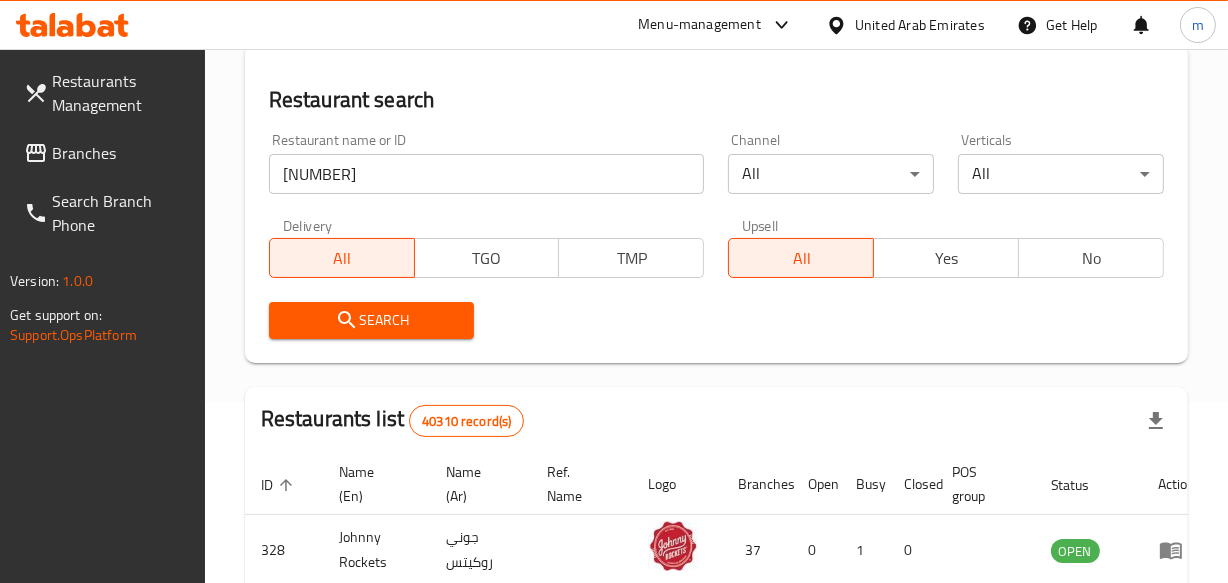 click on "Search" at bounding box center [372, 320] 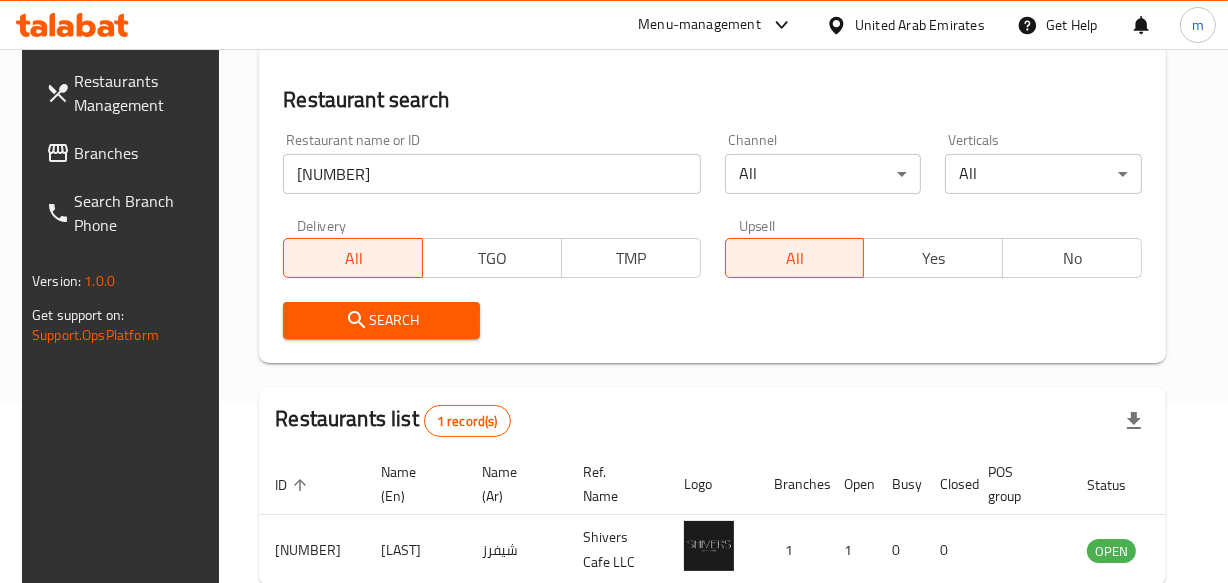 scroll, scrollTop: 306, scrollLeft: 0, axis: vertical 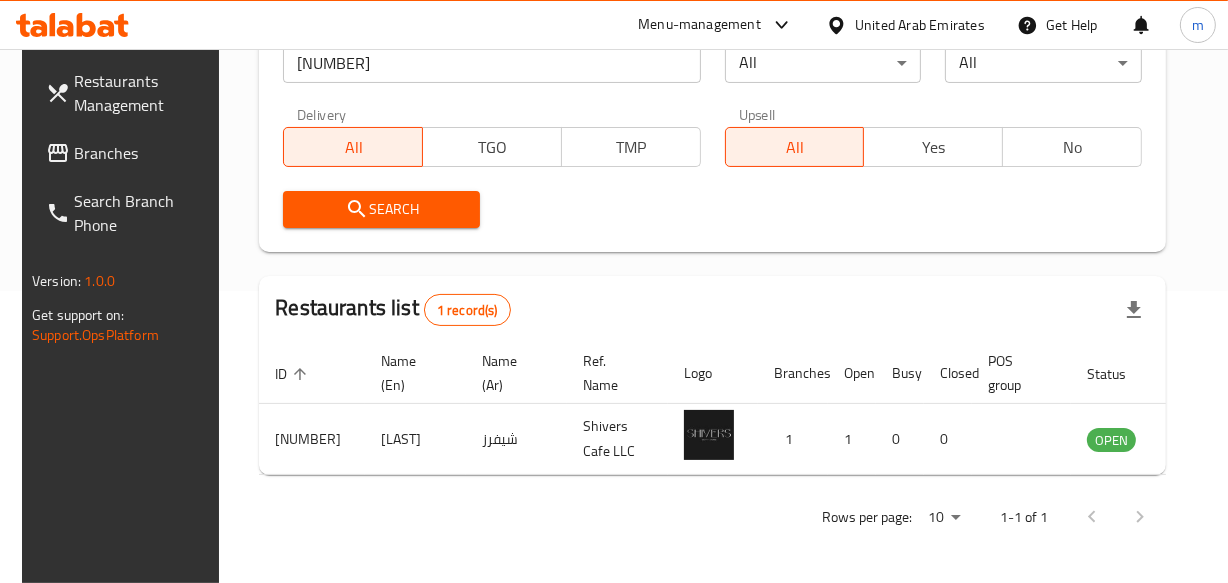 drag, startPoint x: 913, startPoint y: 21, endPoint x: 889, endPoint y: 115, distance: 97.015465 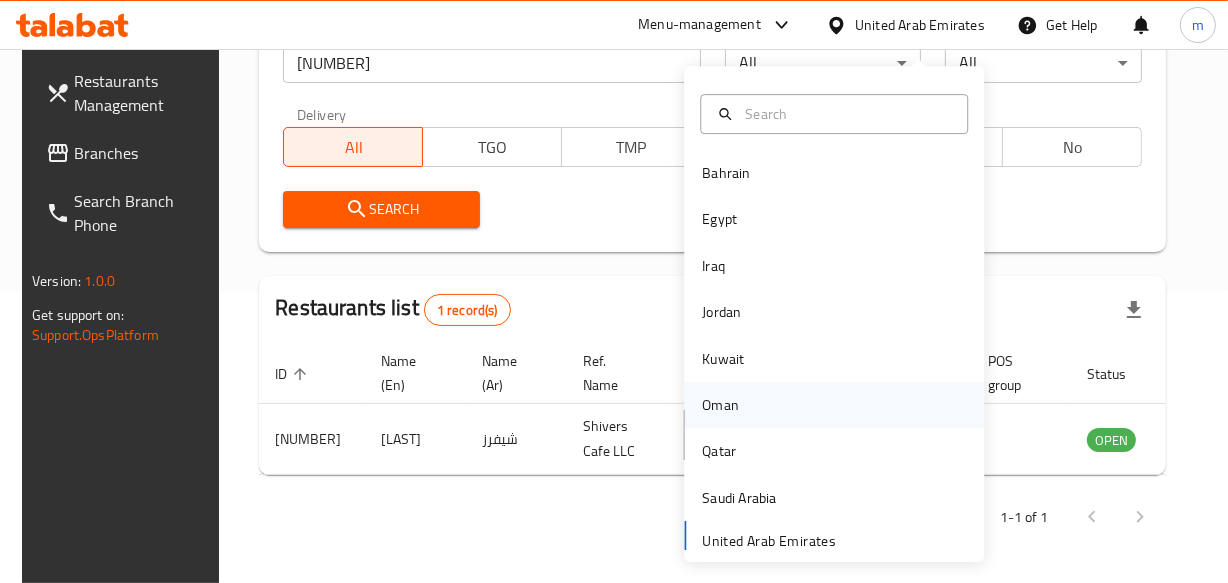 click on "Oman" at bounding box center (720, 405) 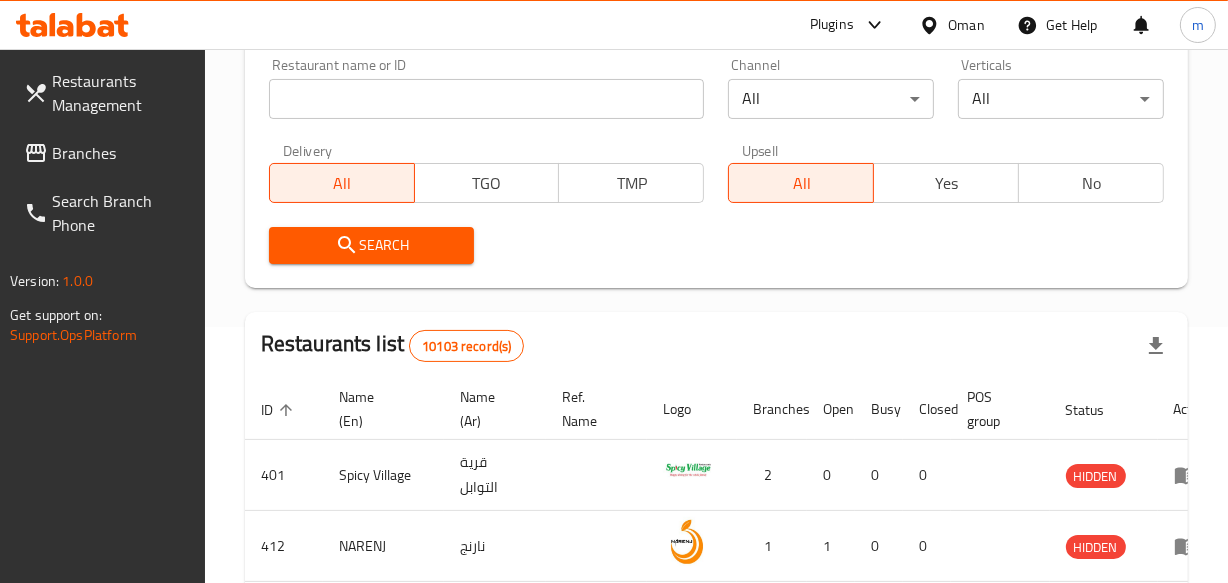 scroll, scrollTop: 306, scrollLeft: 0, axis: vertical 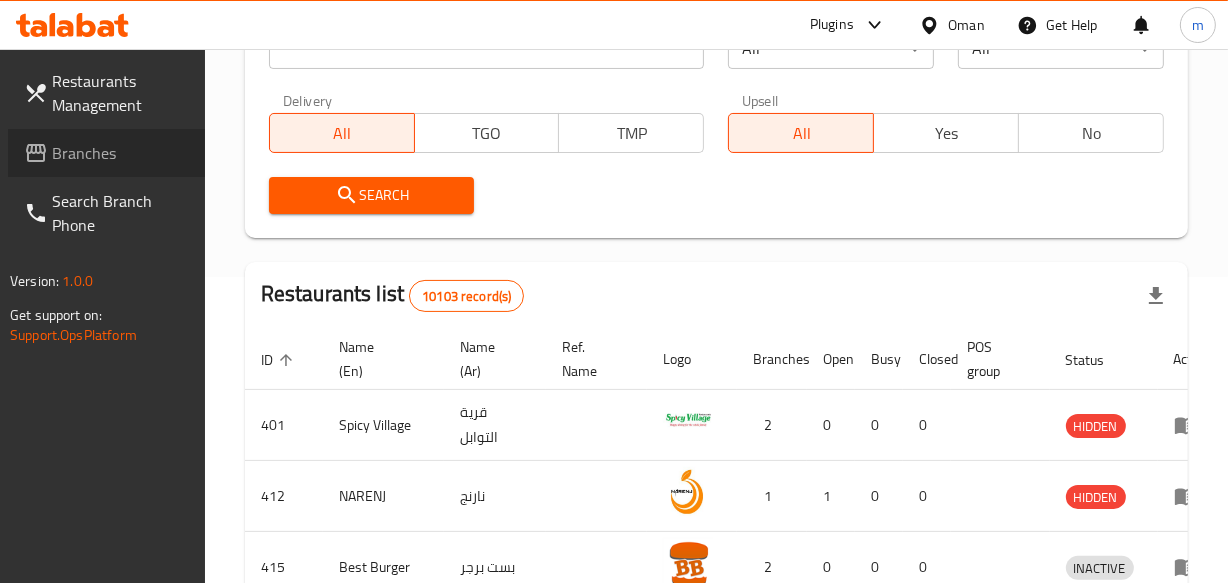 click on "Branches" at bounding box center [120, 153] 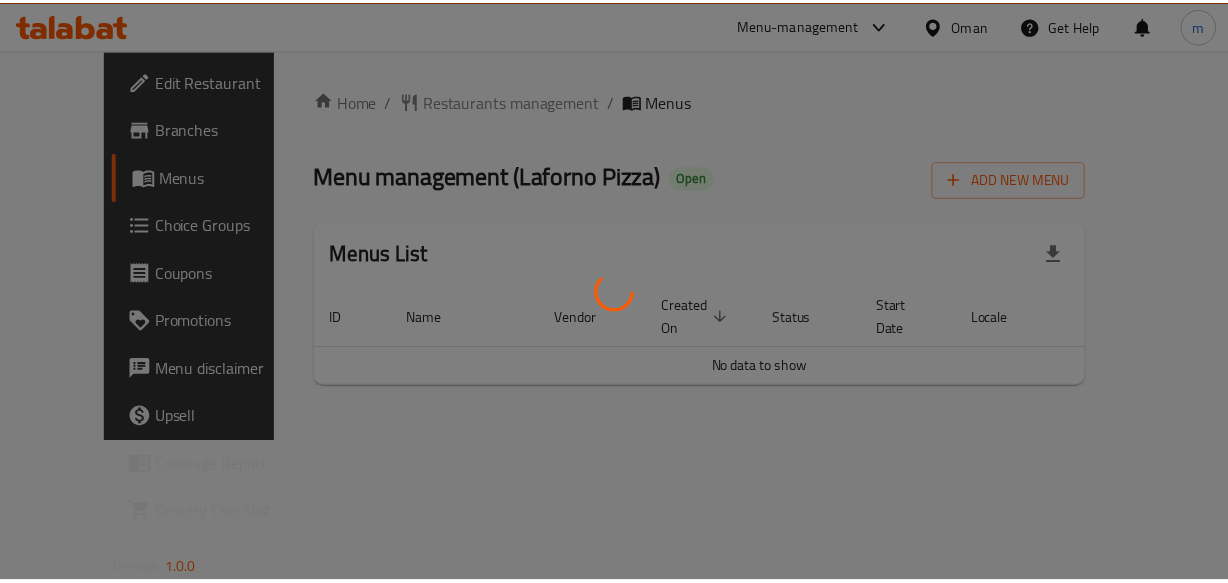 scroll, scrollTop: 0, scrollLeft: 0, axis: both 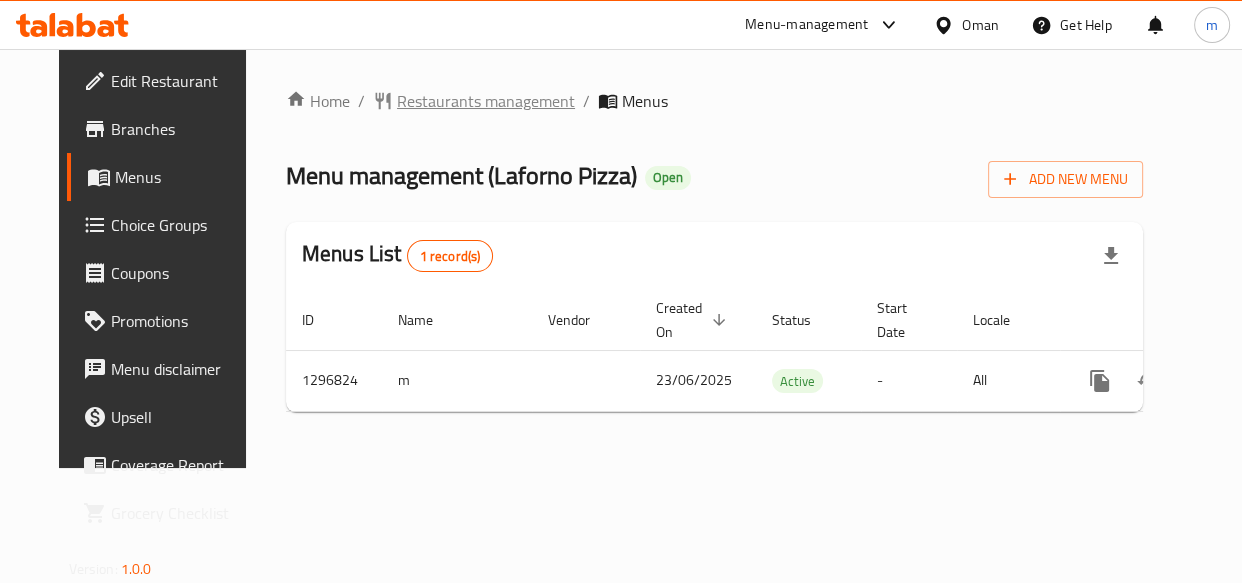 click on "Restaurants management" at bounding box center [486, 101] 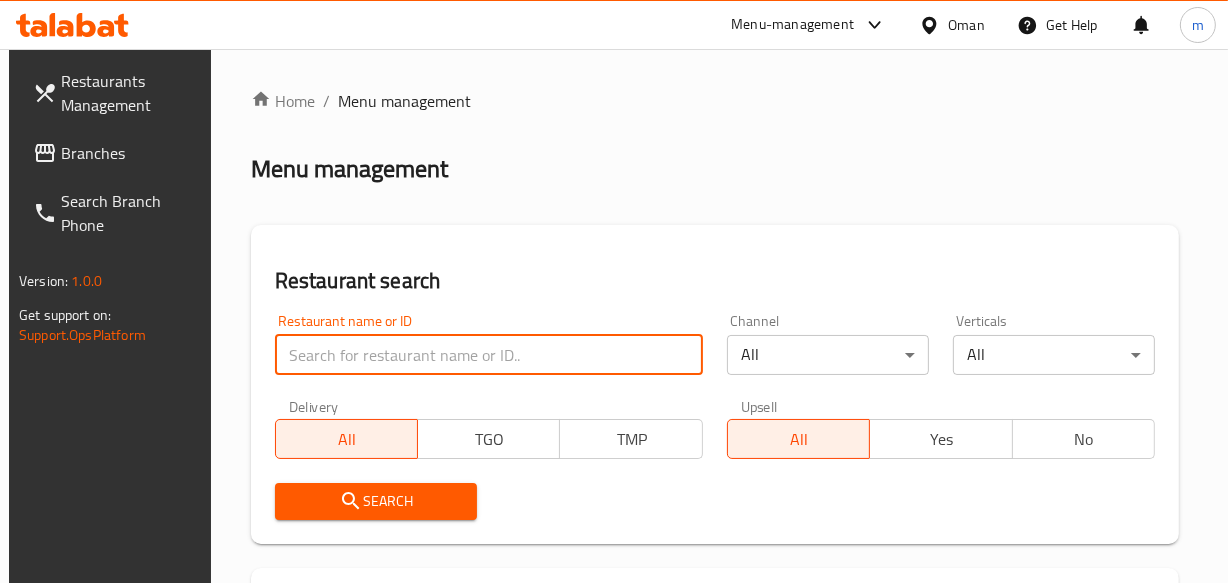 click at bounding box center (489, 355) 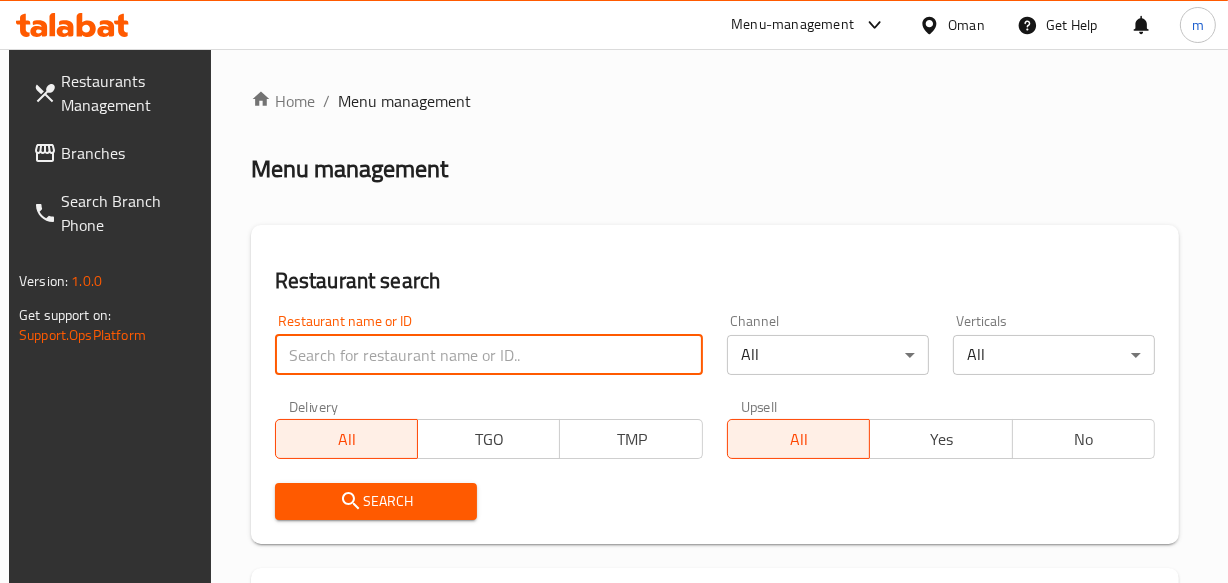 paste on "700238" 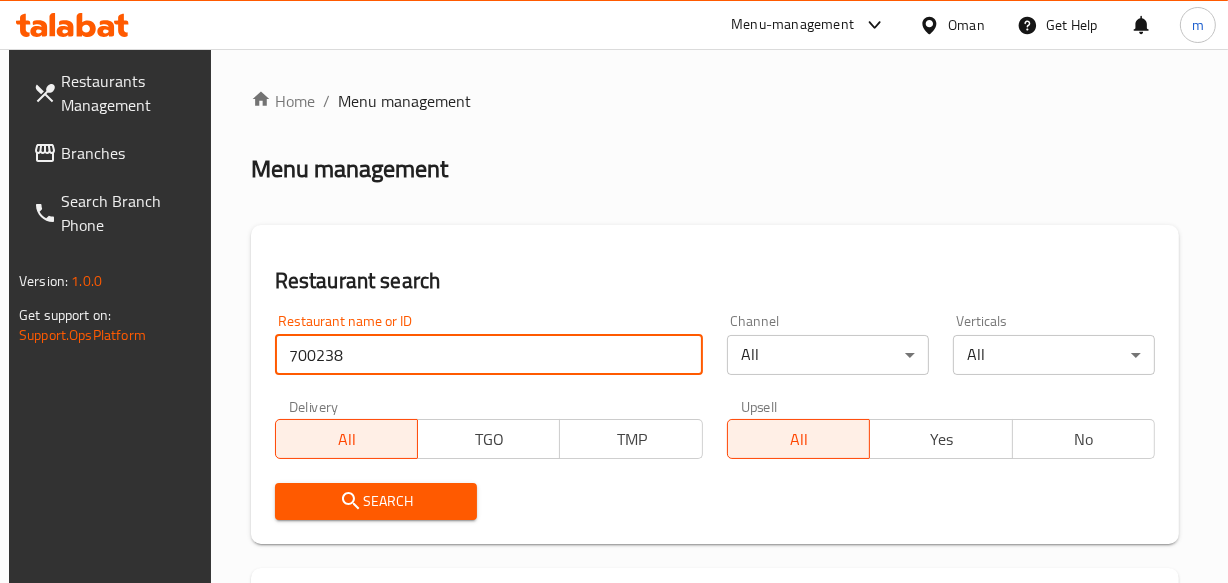type on "700238" 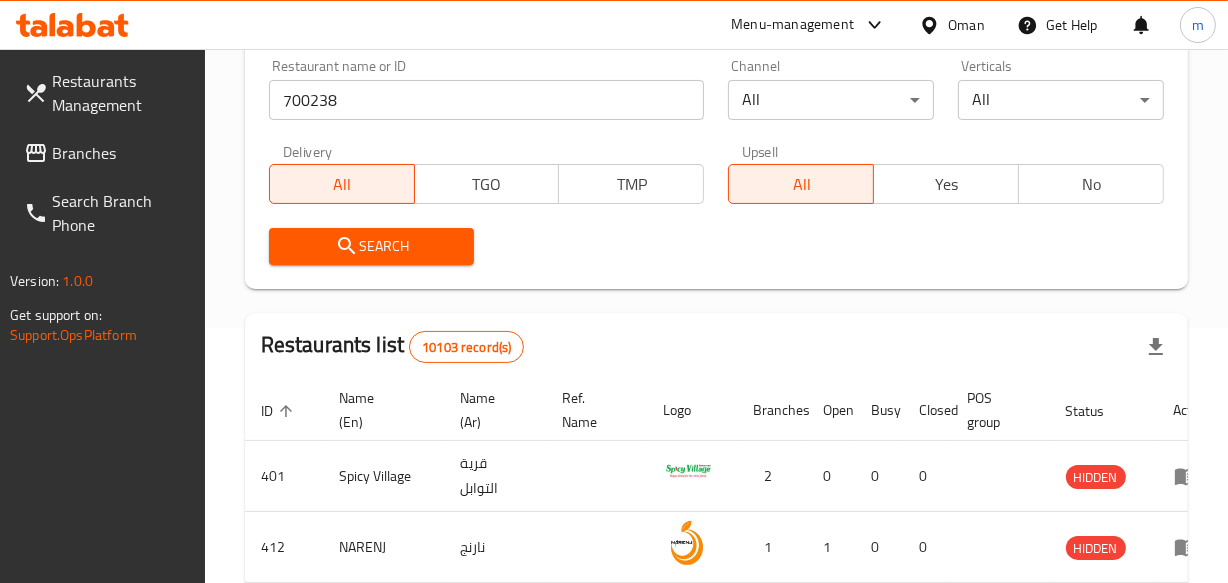 scroll, scrollTop: 272, scrollLeft: 0, axis: vertical 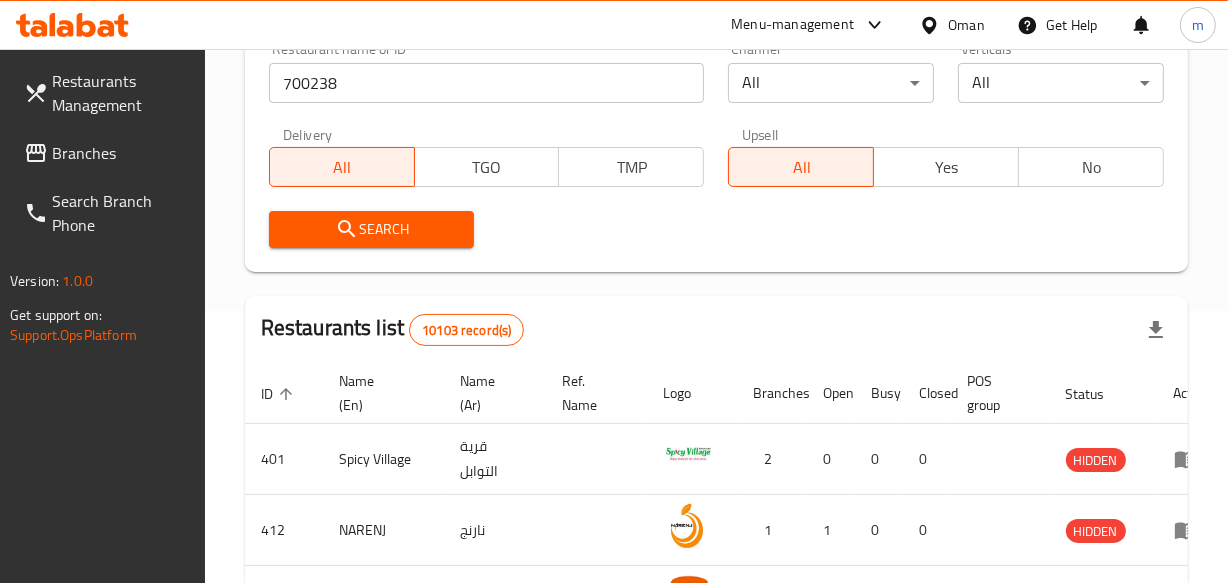 click on "Search" at bounding box center (372, 229) 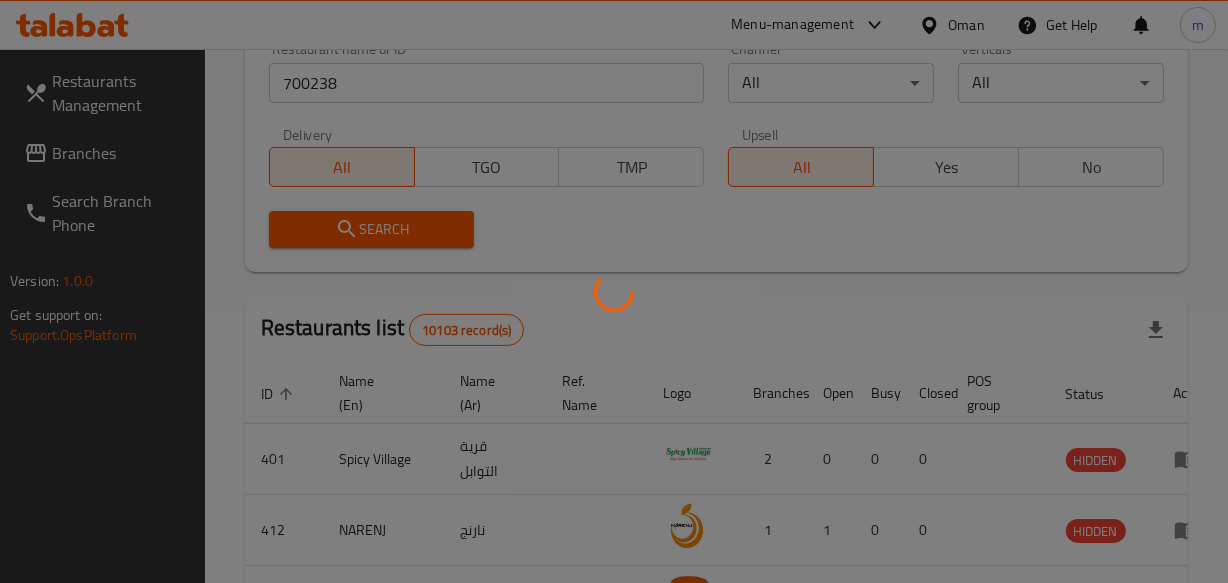 scroll, scrollTop: 323, scrollLeft: 0, axis: vertical 